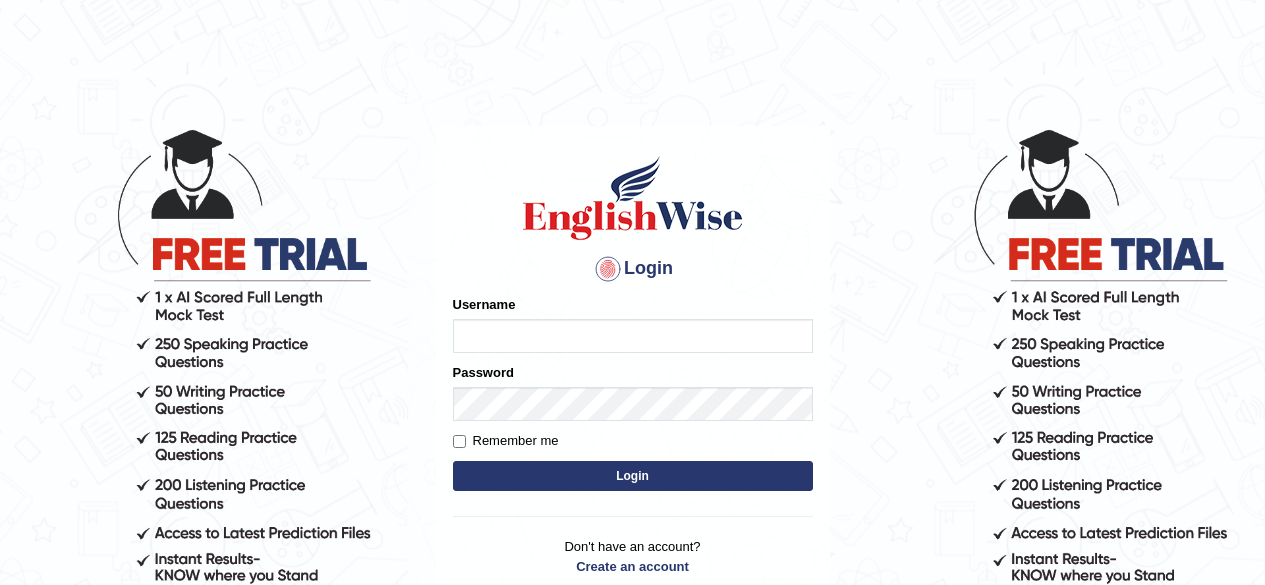 scroll, scrollTop: 0, scrollLeft: 0, axis: both 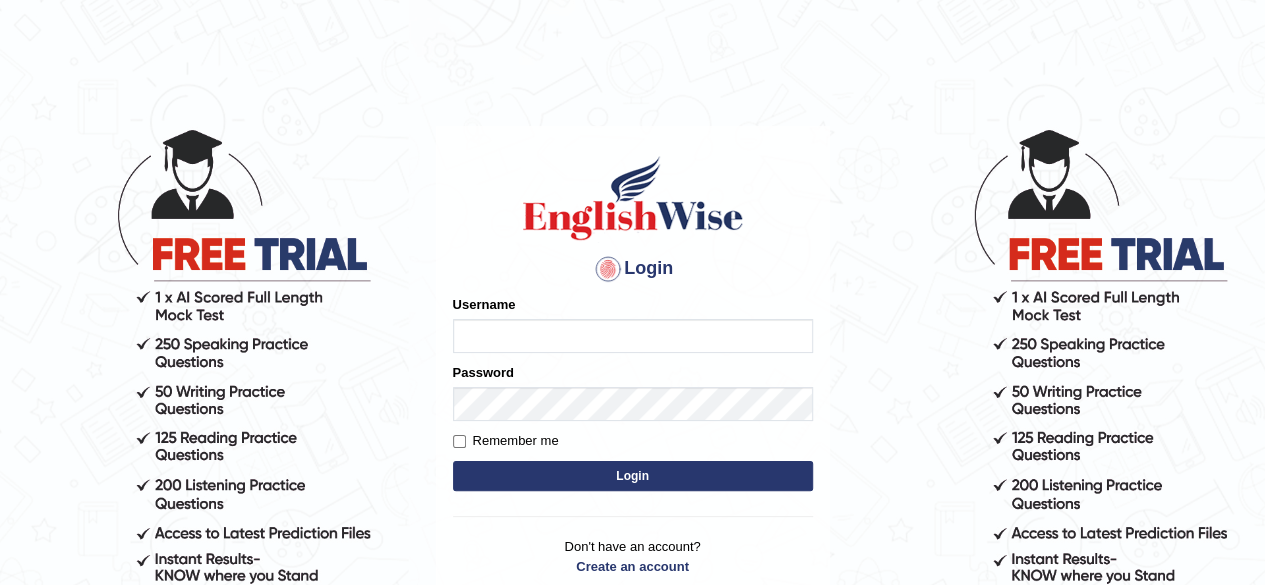 type on "maliny" 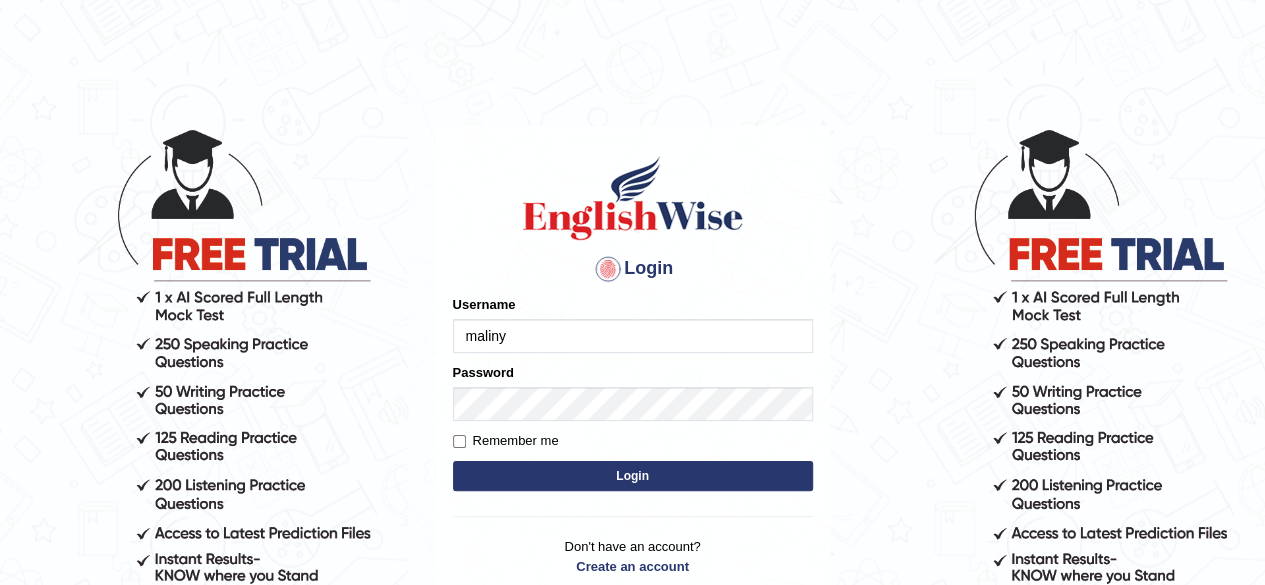 click on "Login" at bounding box center (633, 476) 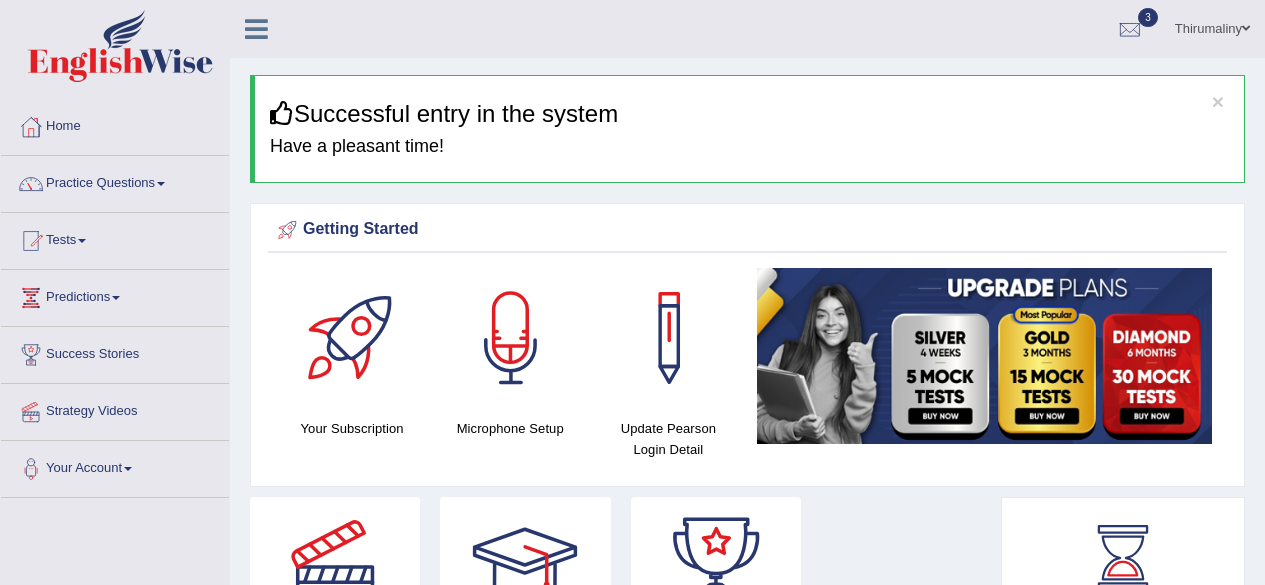scroll, scrollTop: 0, scrollLeft: 0, axis: both 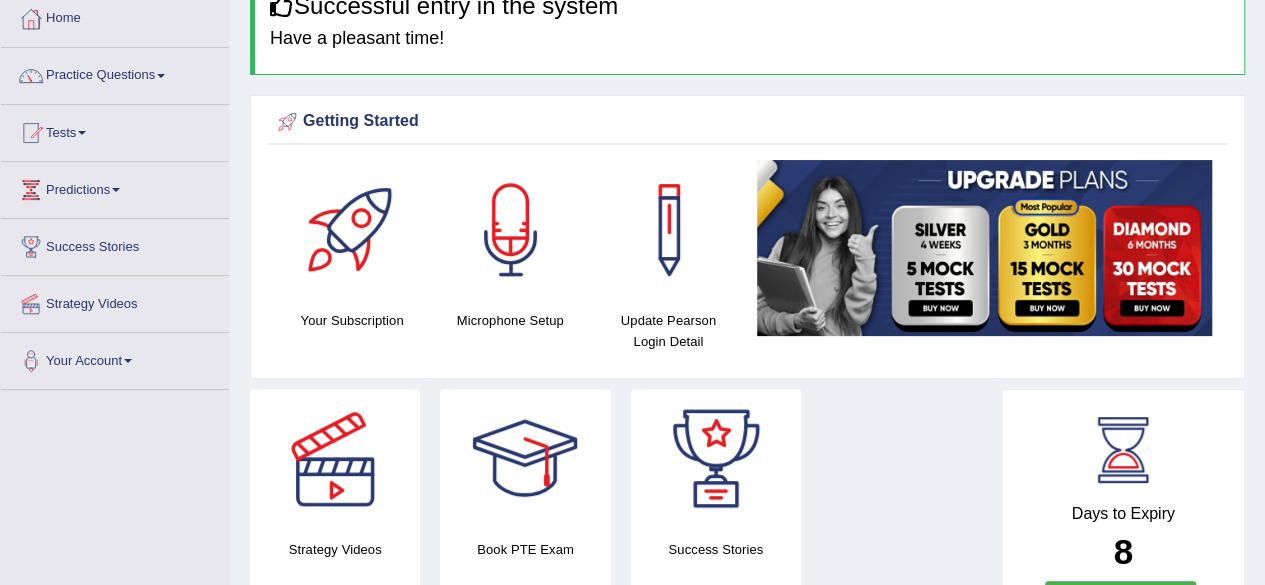 click on "Toggle navigation
Home
Practice Questions   Speaking Practice Read Aloud
Repeat Sentence
Describe Image
Re-tell Lecture
Answer Short Question
Summarize Group Discussion
Respond To A Situation
Writing Practice  Summarize Written Text
Write Essay
Reading Practice  Reading & Writing: Fill In The Blanks
Choose Multiple Answers
Re-order Paragraphs
Fill In The Blanks
Choose Single Answer
Listening Practice  Summarize Spoken Text
Highlight Incorrect Words
Highlight Correct Summary
Select Missing Word
Choose Single Answer
Choose Multiple Answers
Fill In The Blanks
Write From Dictation
Pronunciation
Tests
Take Mock Test" at bounding box center (632, 184) 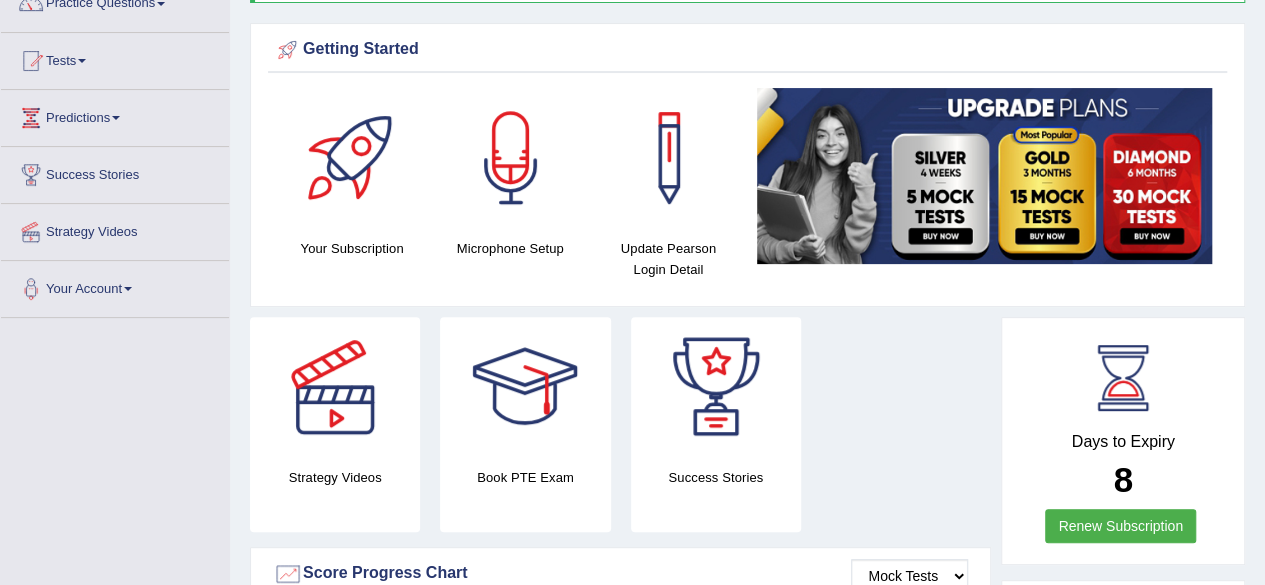 scroll, scrollTop: 200, scrollLeft: 0, axis: vertical 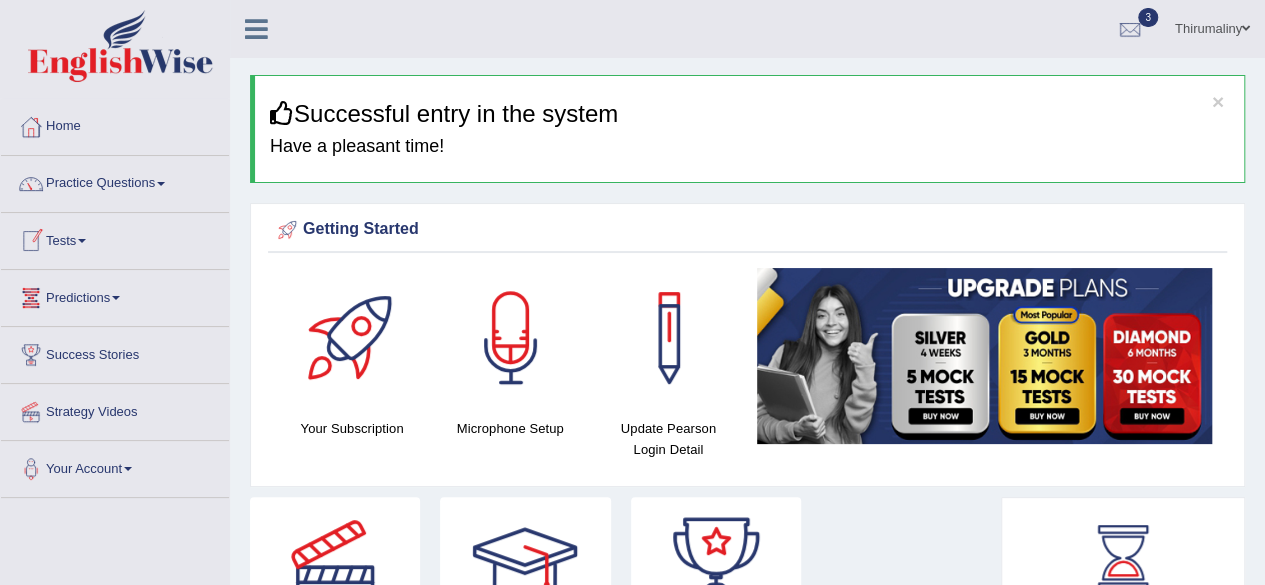 click on "Tests" at bounding box center [115, 238] 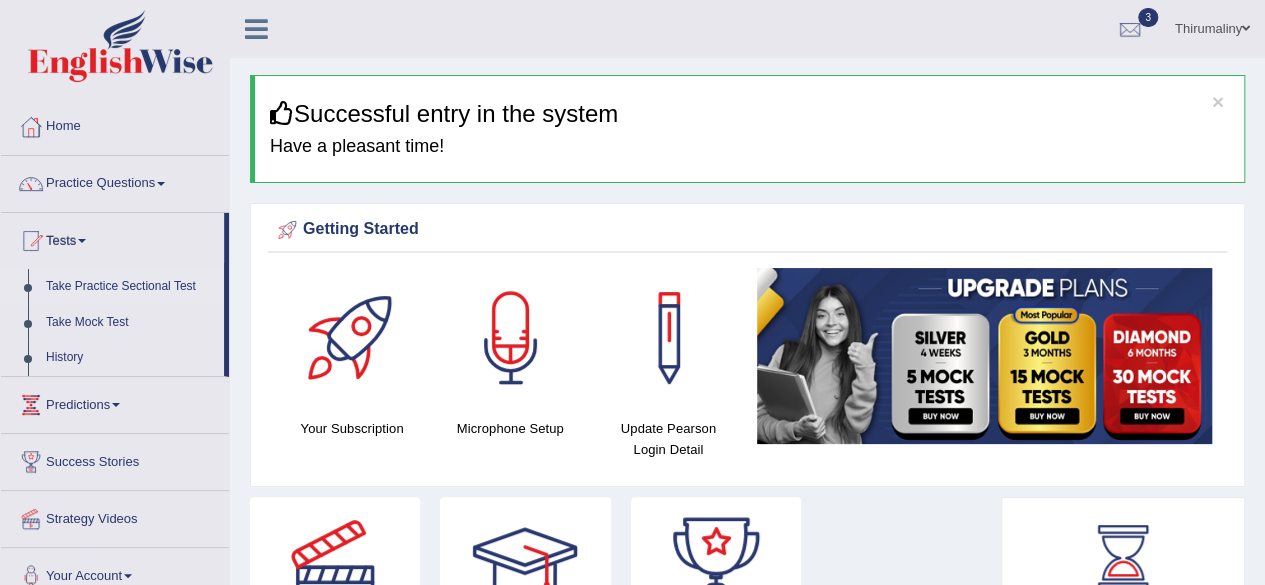 click on "Take Practice Sectional Test" at bounding box center [130, 287] 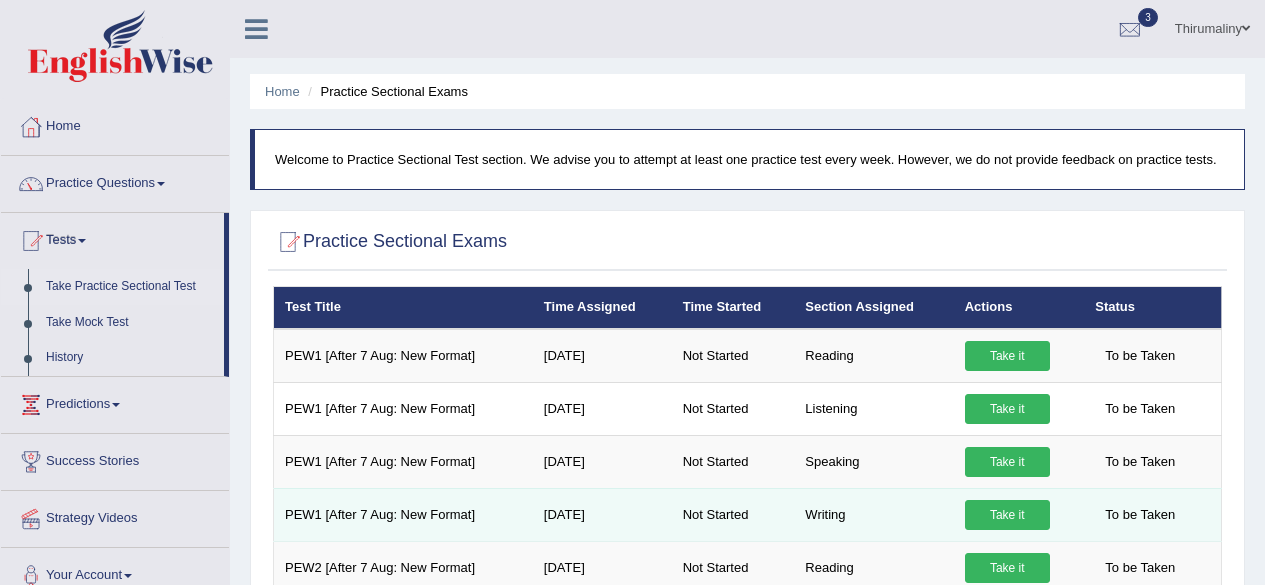 scroll, scrollTop: 0, scrollLeft: 0, axis: both 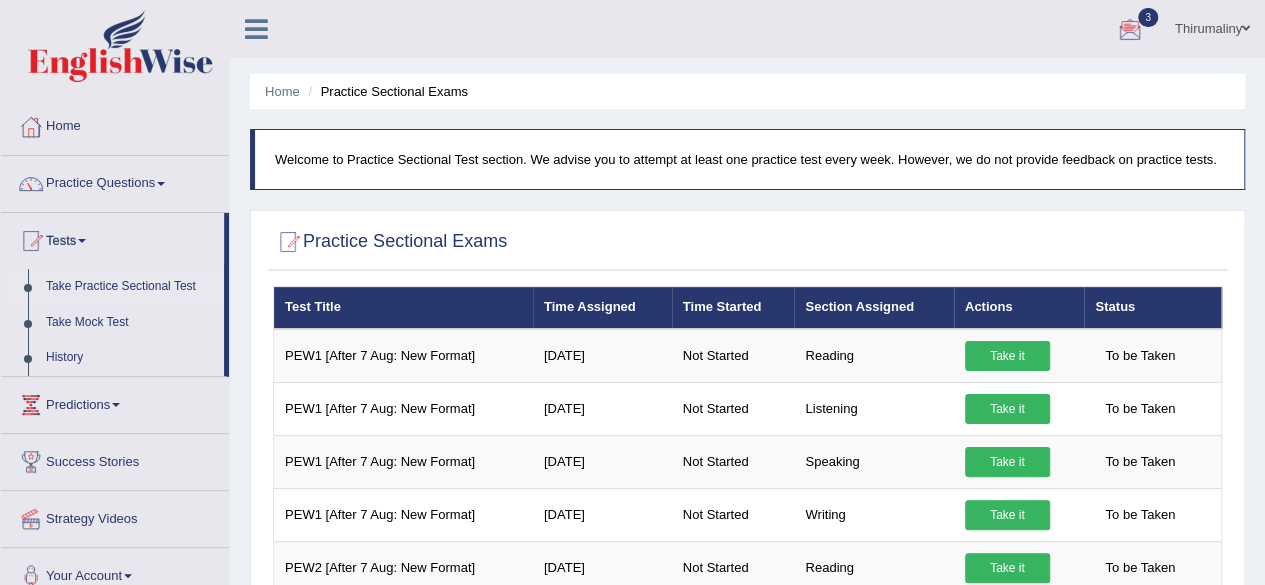 click at bounding box center (1130, 30) 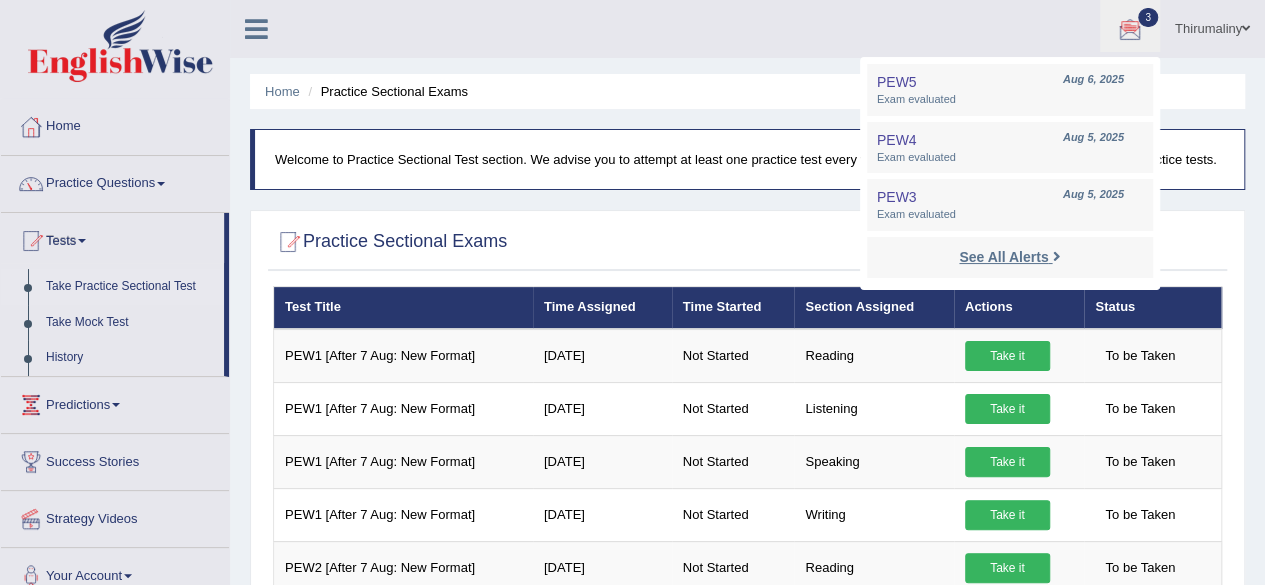 click at bounding box center (1056, 256) 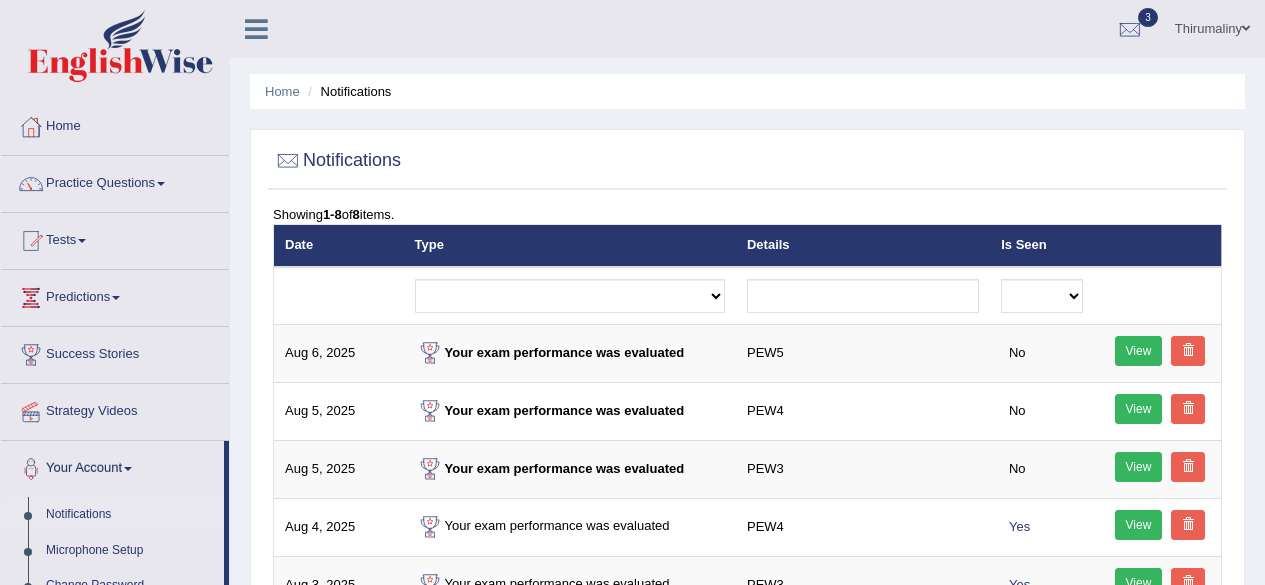 scroll, scrollTop: 0, scrollLeft: 0, axis: both 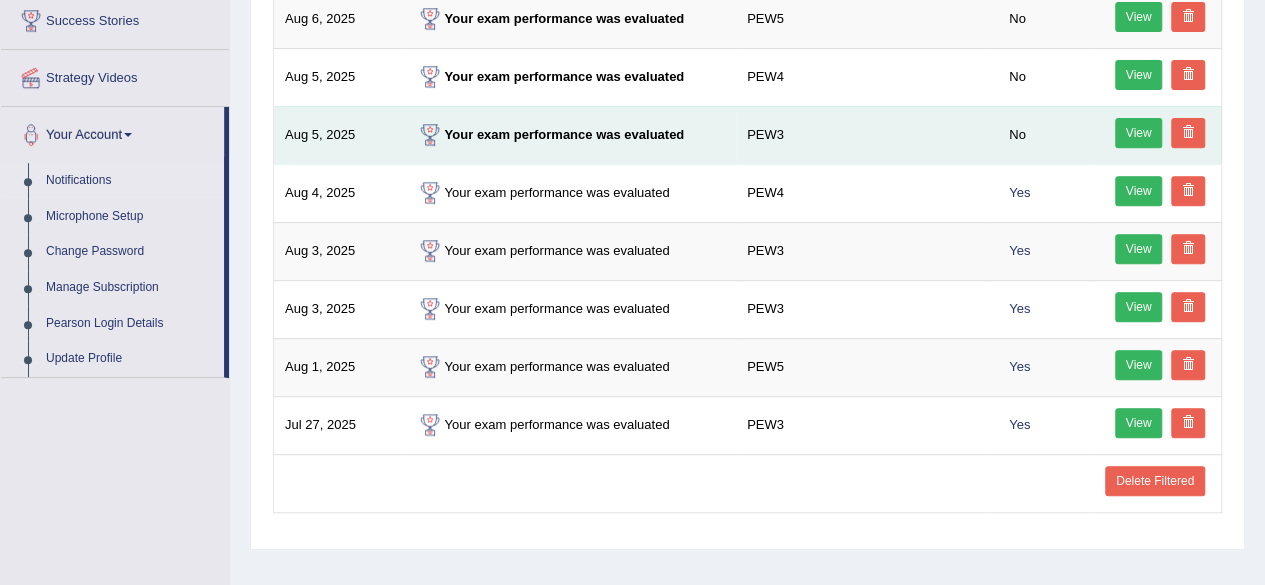 click on "Your exam performance was evaluated" at bounding box center (570, 135) 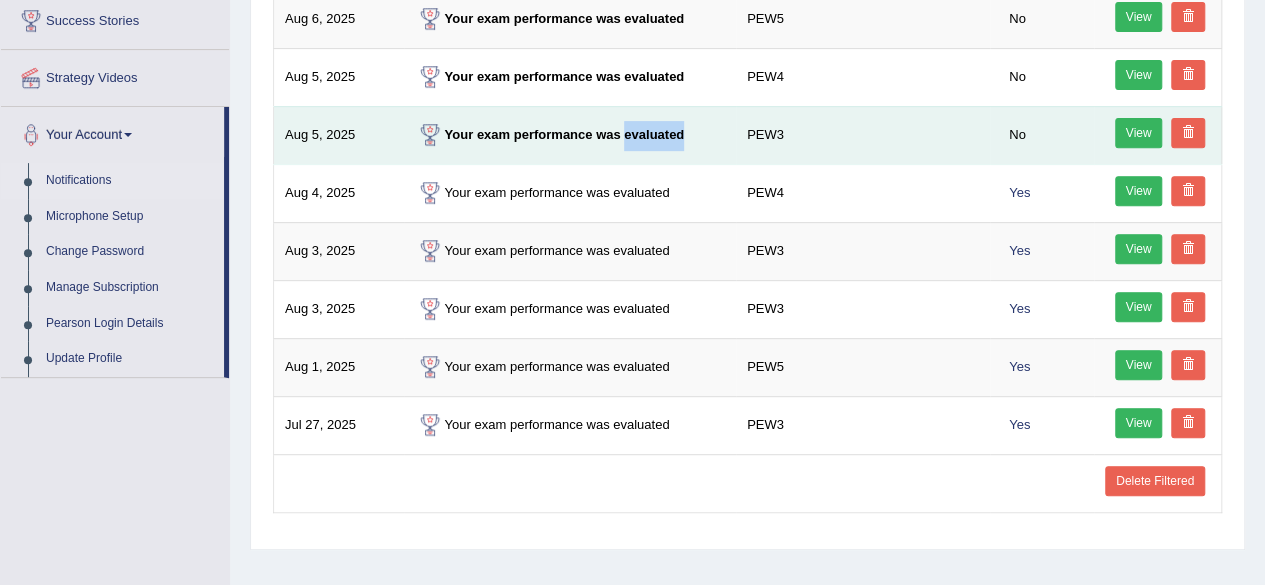 click on "Your exam performance was evaluated" at bounding box center (550, 134) 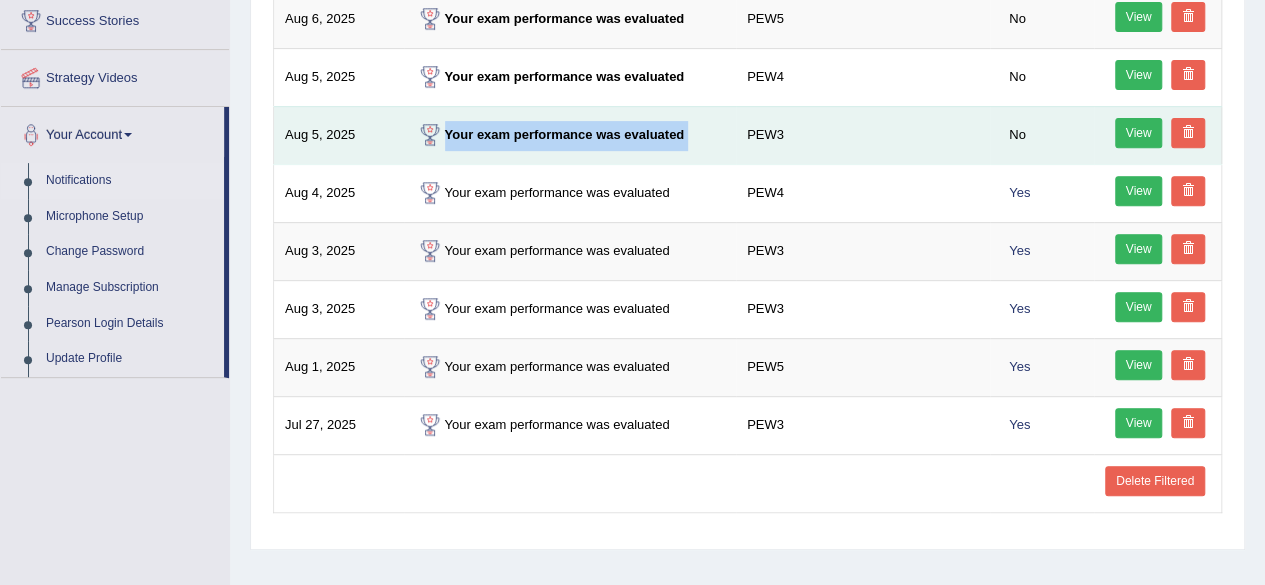 click on "Your exam performance was evaluated" at bounding box center (550, 134) 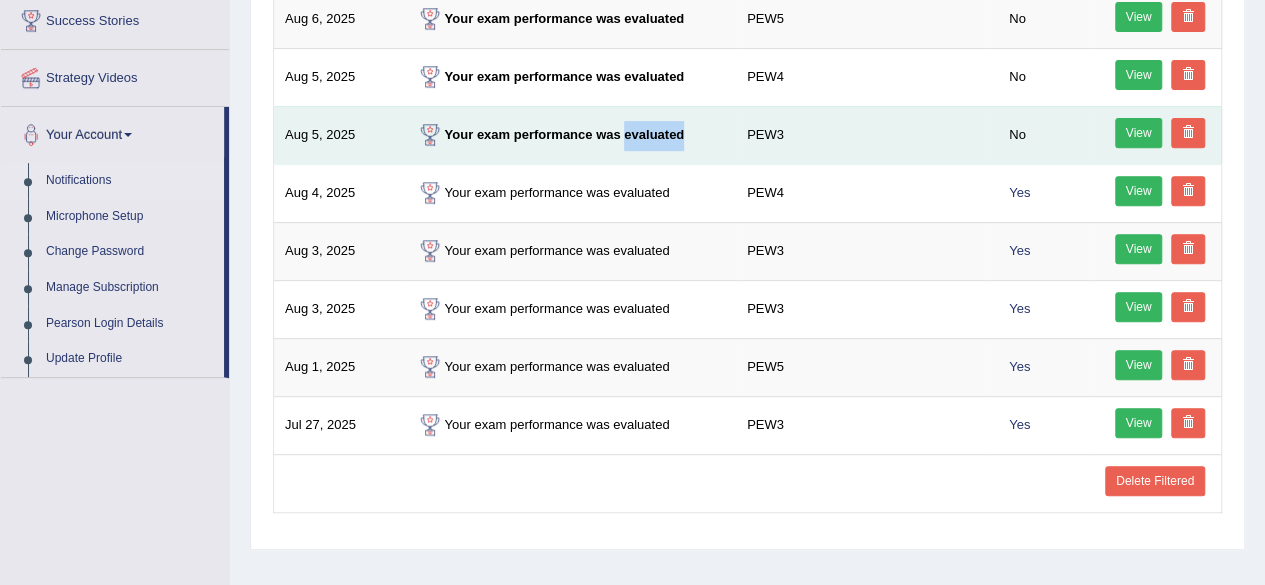 click on "Your exam performance was evaluated" at bounding box center [550, 134] 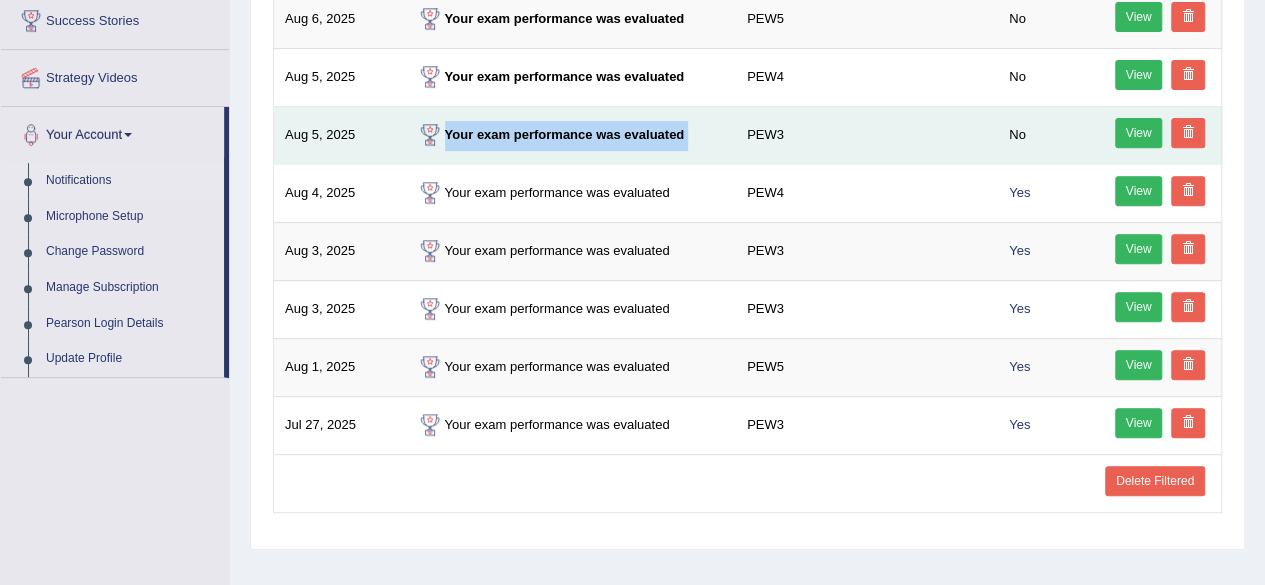 click on "Your exam performance was evaluated" at bounding box center (550, 134) 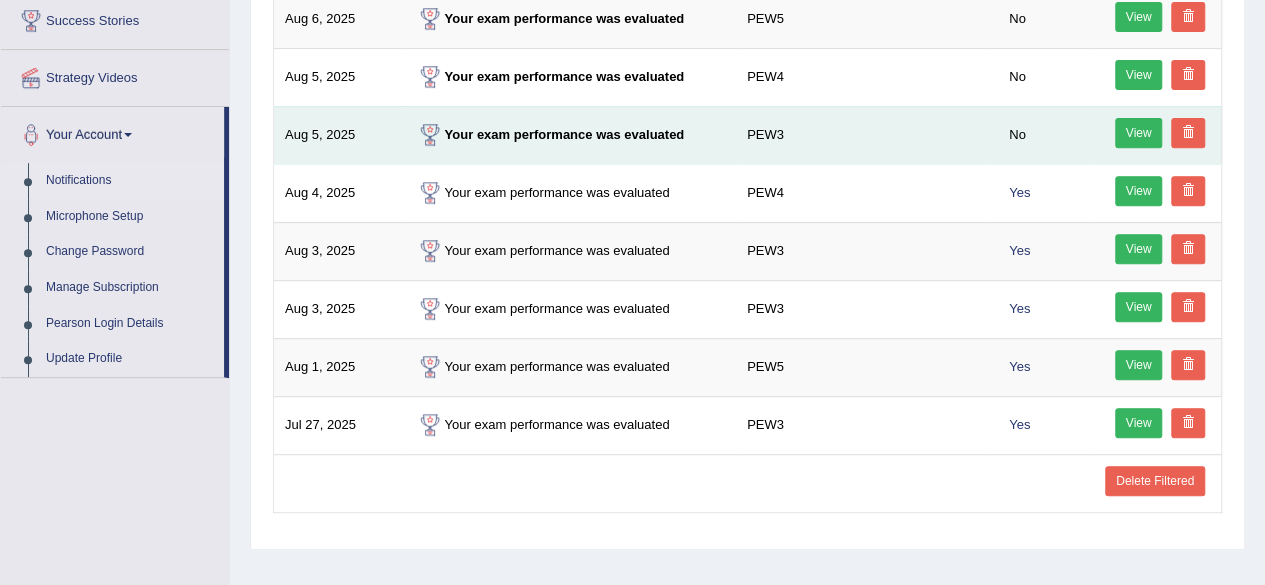 click on "No" at bounding box center (1017, 134) 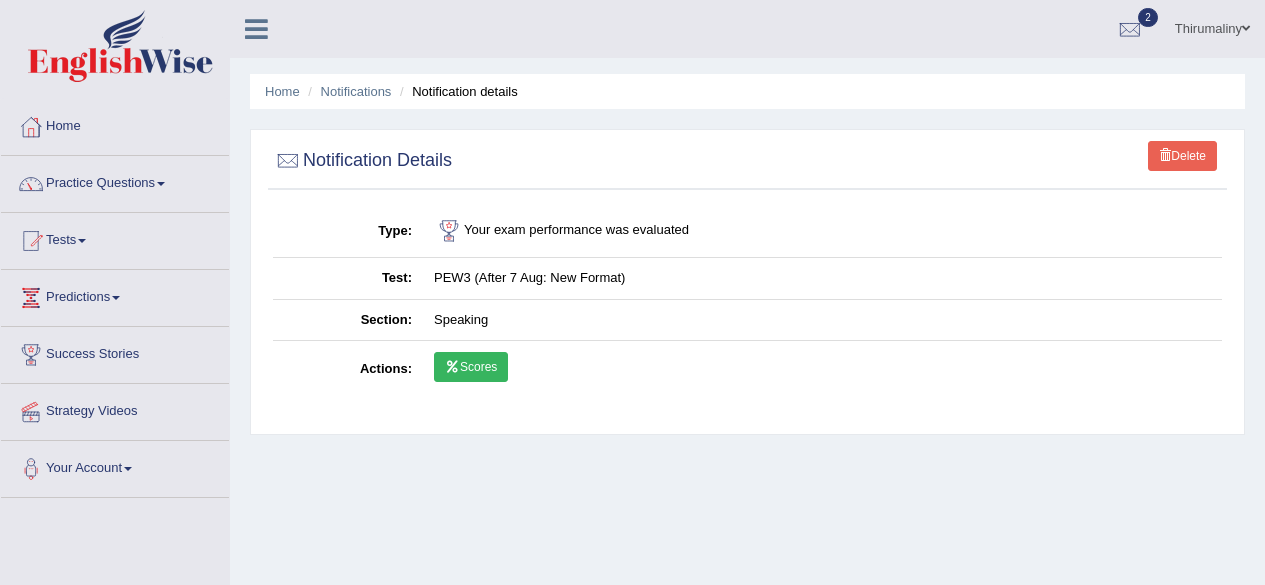 scroll, scrollTop: 0, scrollLeft: 0, axis: both 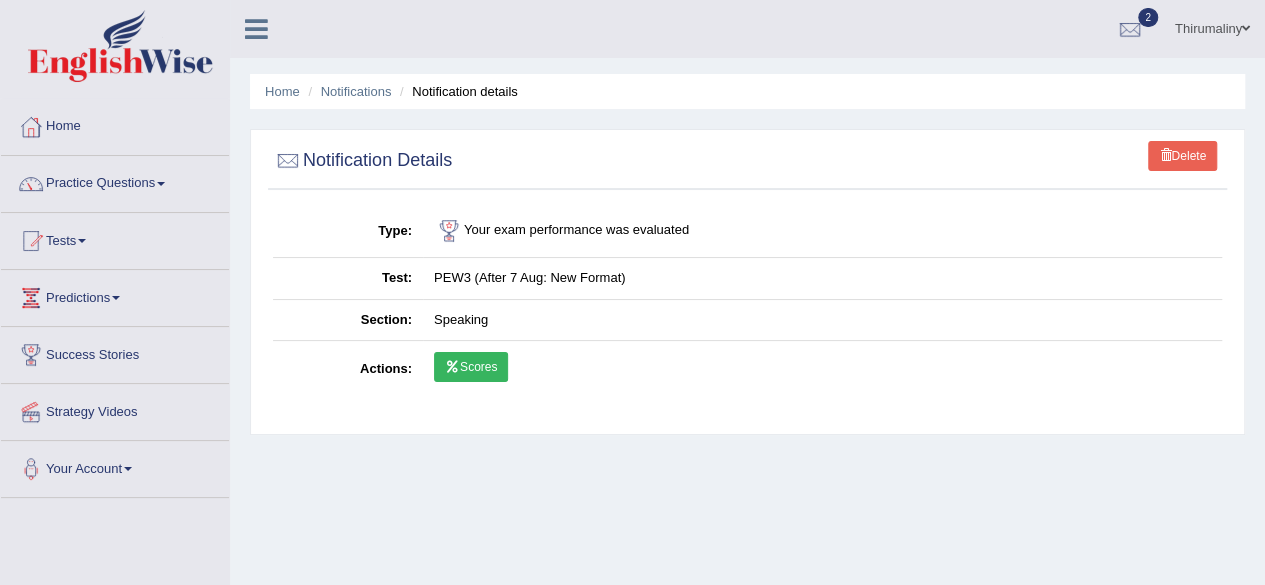 click on "Speaking" at bounding box center (822, 320) 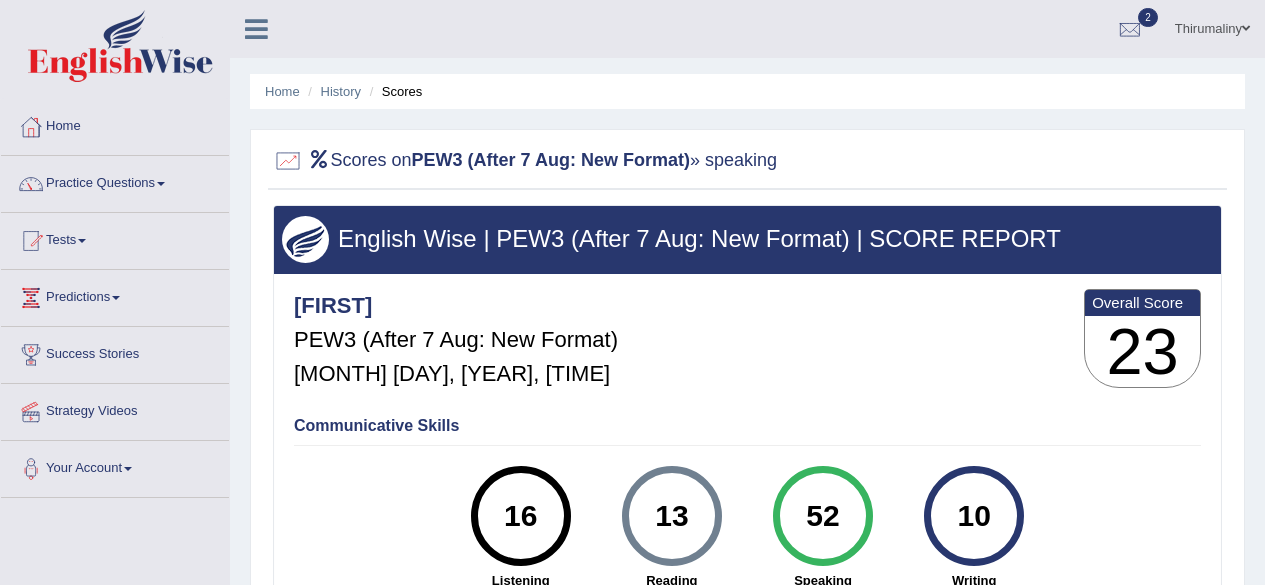 scroll, scrollTop: 0, scrollLeft: 0, axis: both 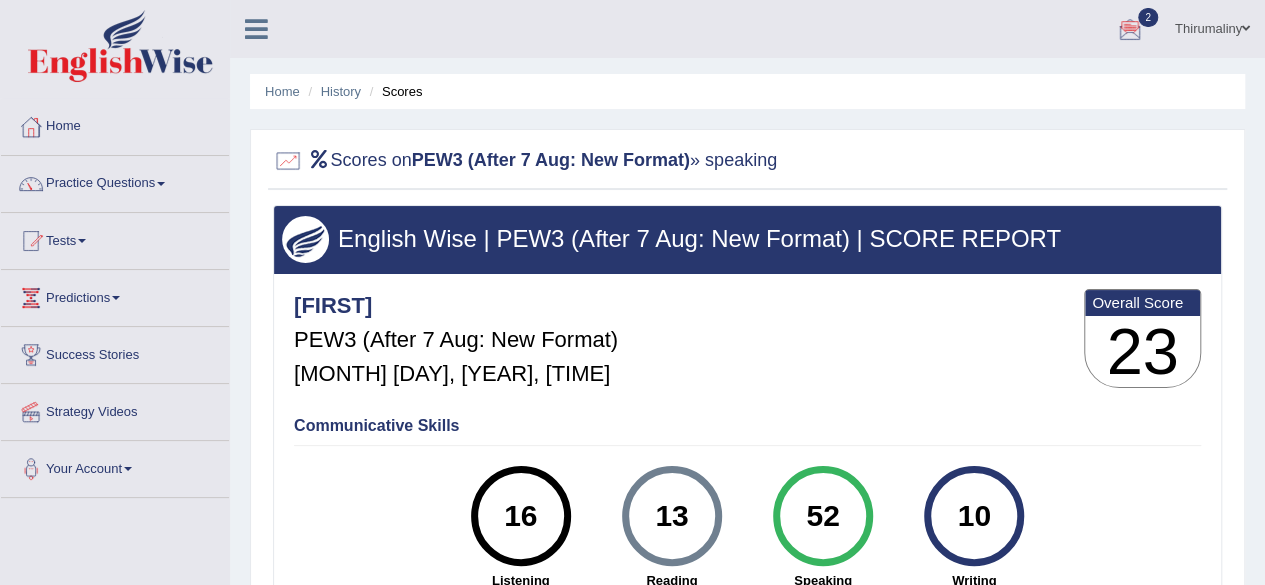 click at bounding box center (1130, 30) 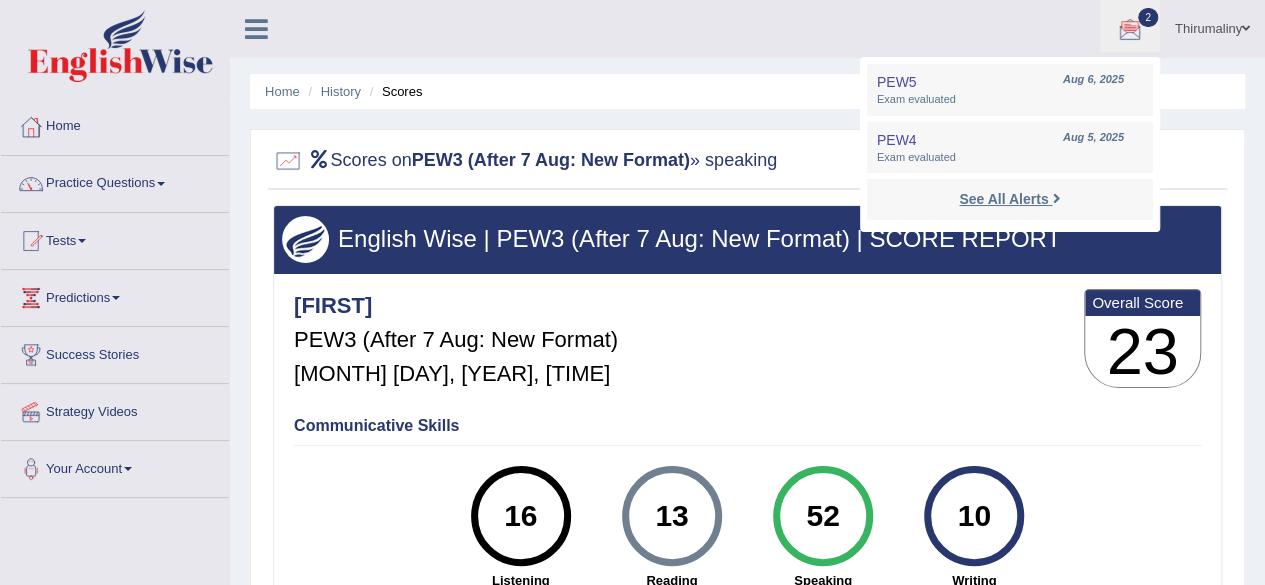 click on "See All Alerts" at bounding box center [1003, 199] 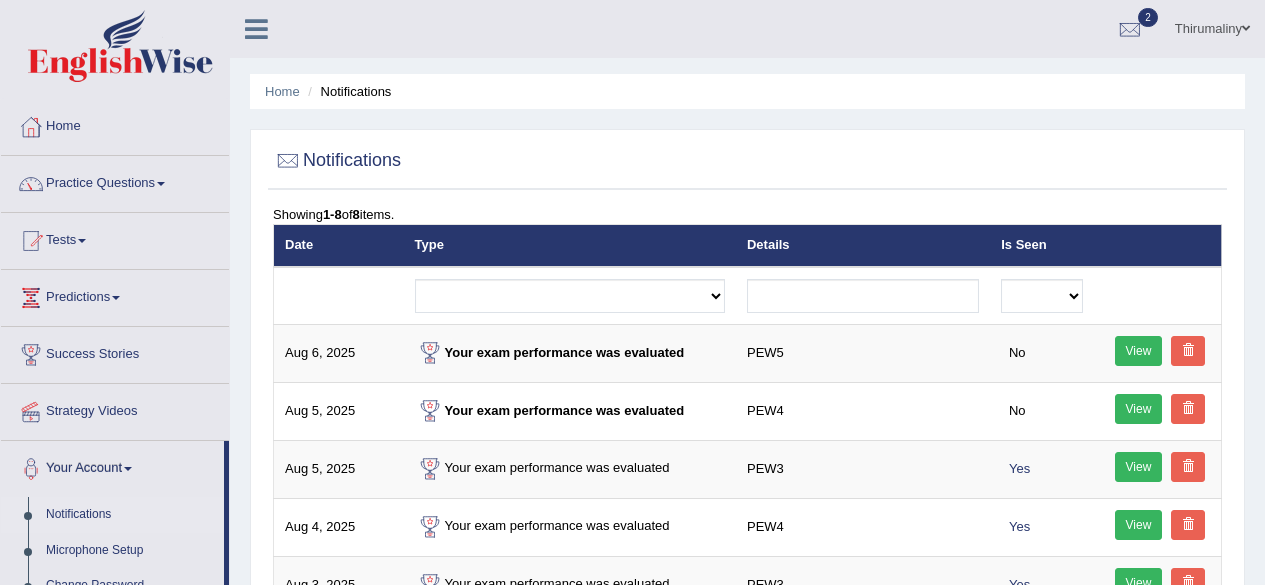 scroll, scrollTop: 0, scrollLeft: 0, axis: both 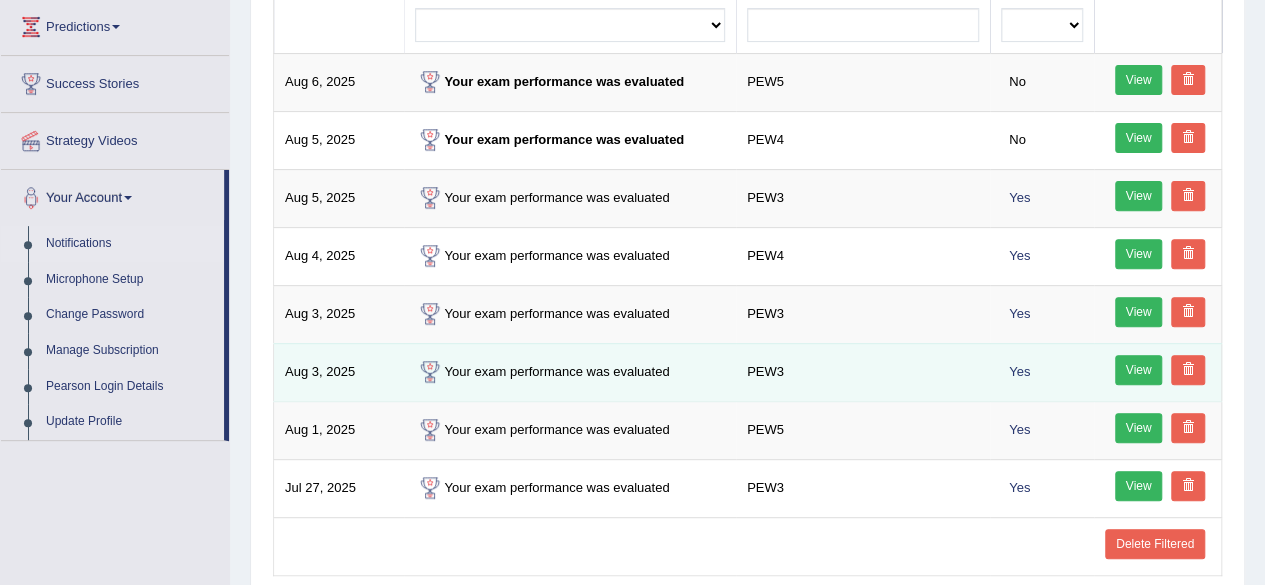 click on "View" at bounding box center [1139, 370] 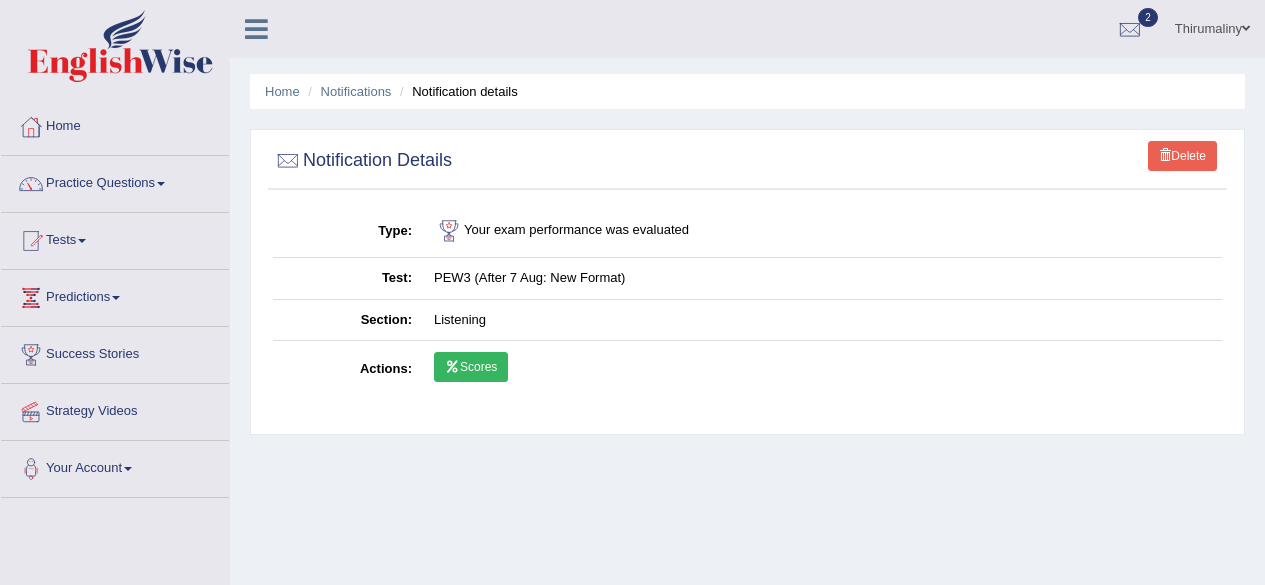 scroll, scrollTop: 0, scrollLeft: 0, axis: both 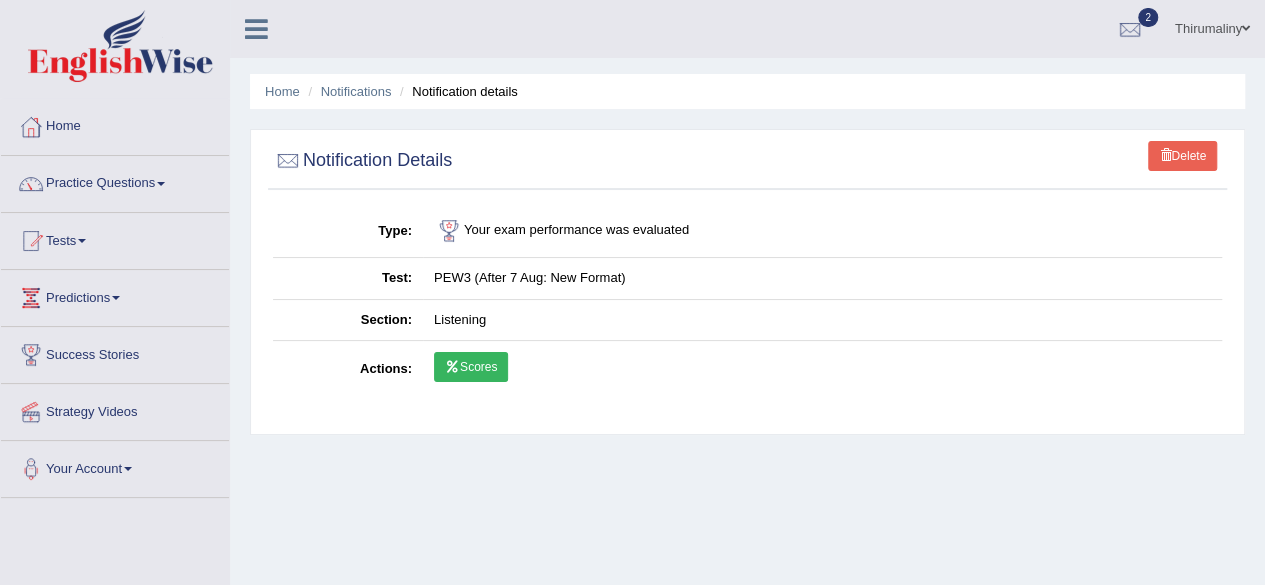 click on "Scores" at bounding box center (471, 367) 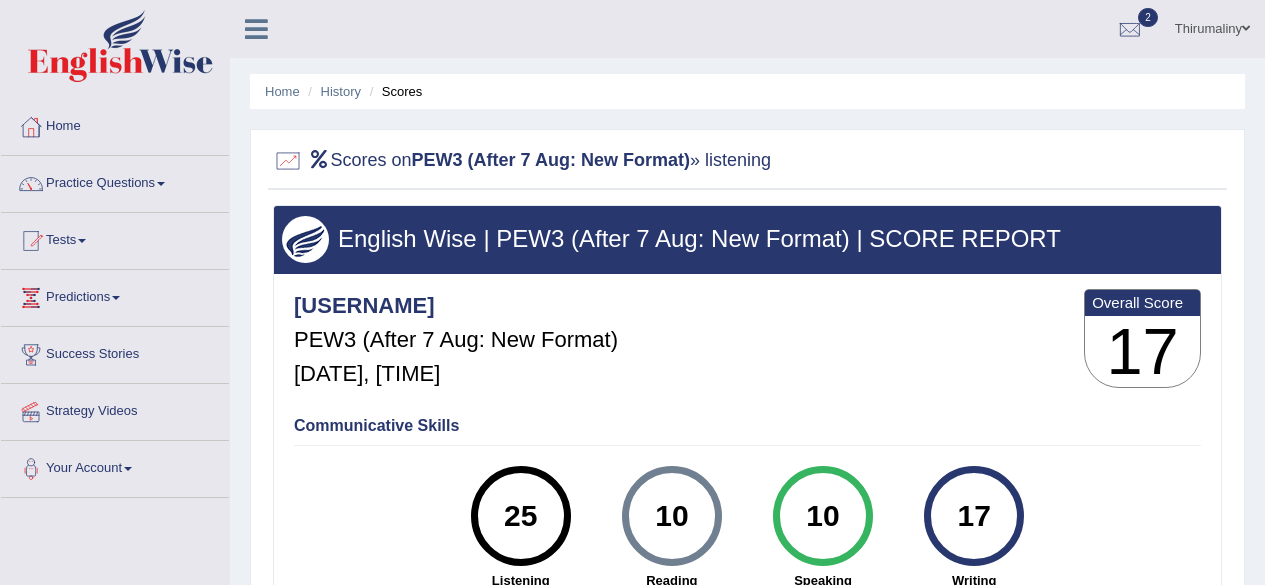 scroll, scrollTop: 58, scrollLeft: 0, axis: vertical 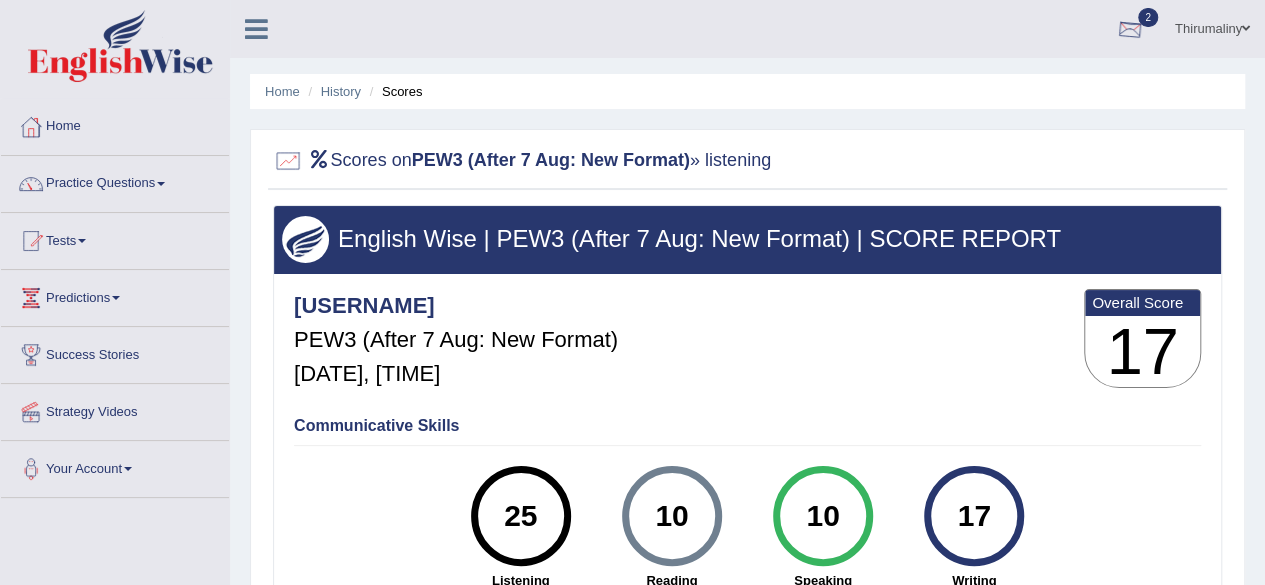 click at bounding box center [1130, 30] 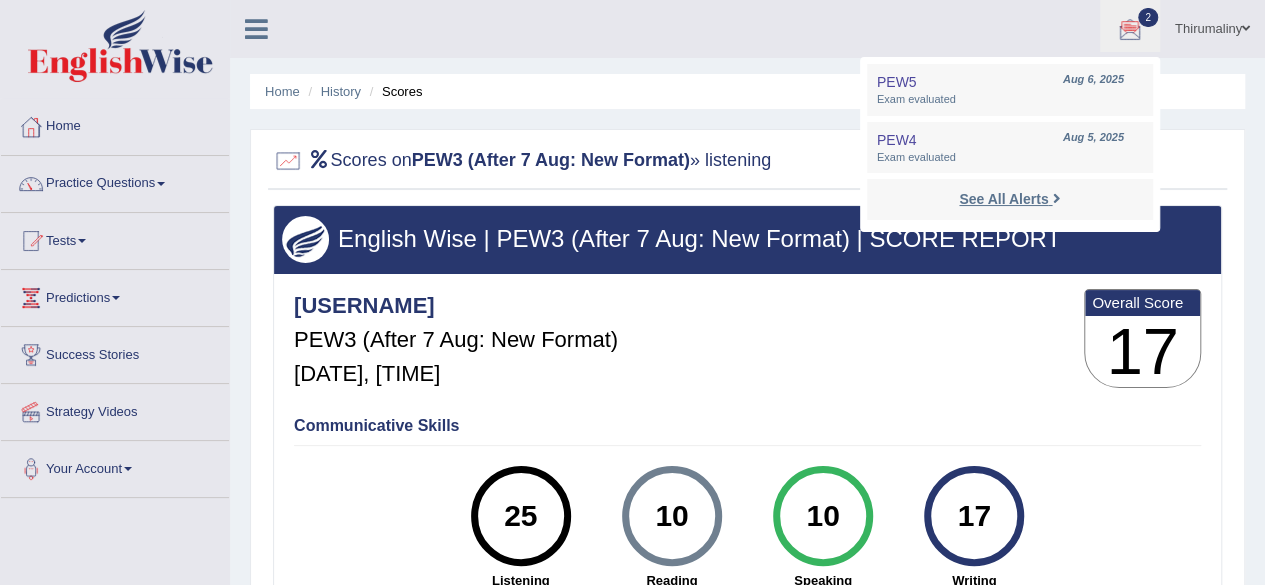 click on "See All Alerts" at bounding box center [1009, 199] 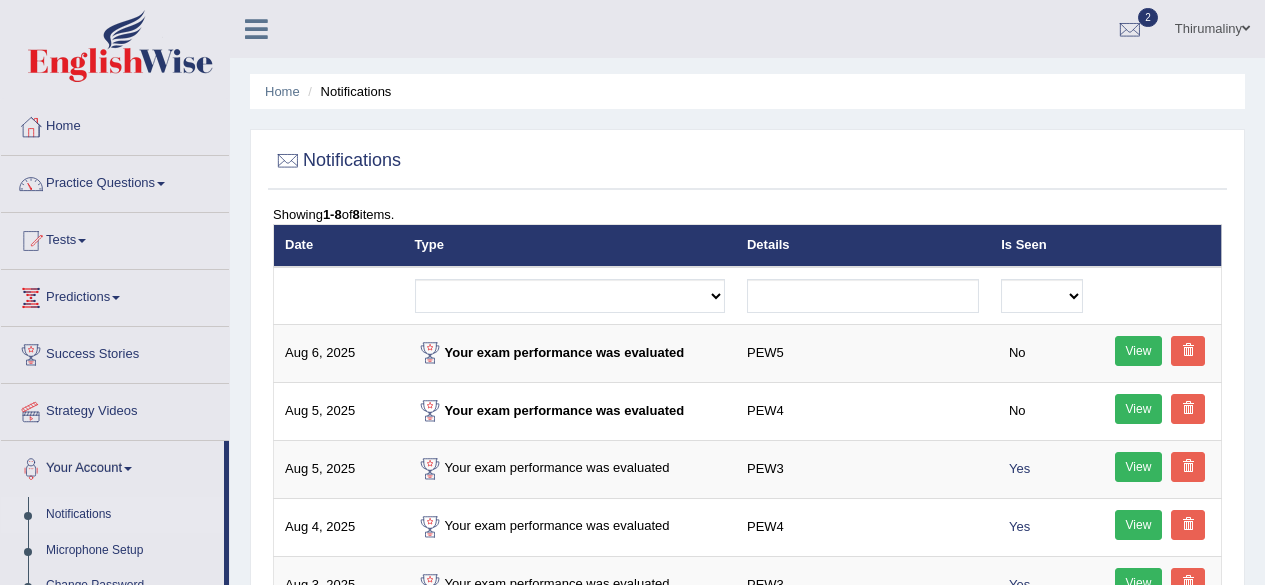 scroll, scrollTop: 464, scrollLeft: 0, axis: vertical 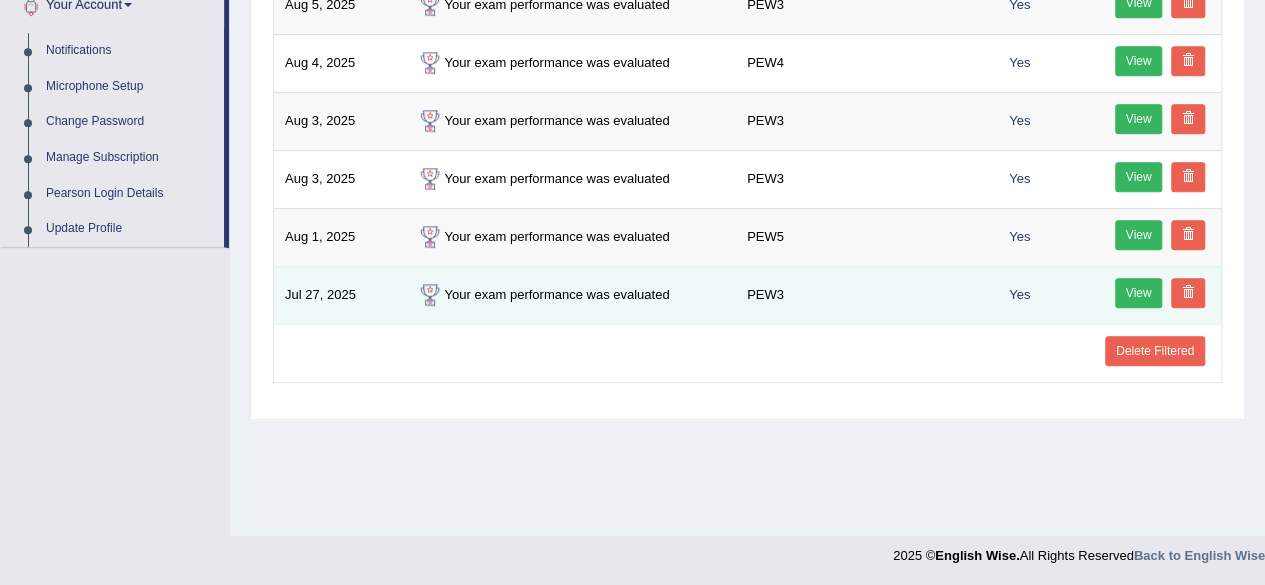 click on "View" at bounding box center (1139, 293) 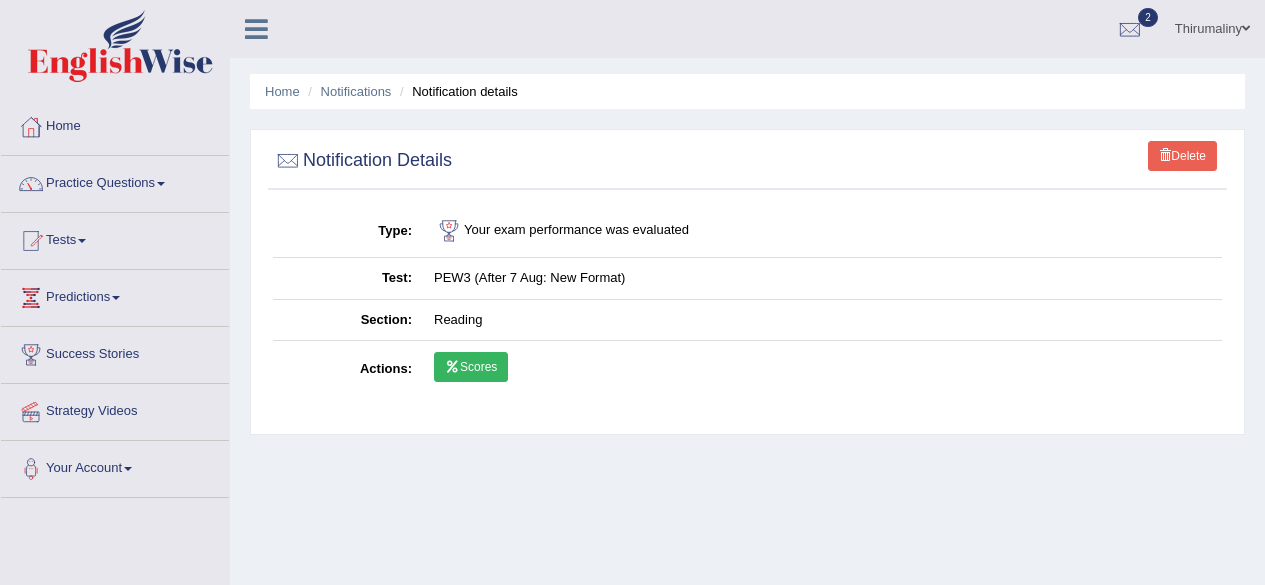 scroll, scrollTop: 0, scrollLeft: 0, axis: both 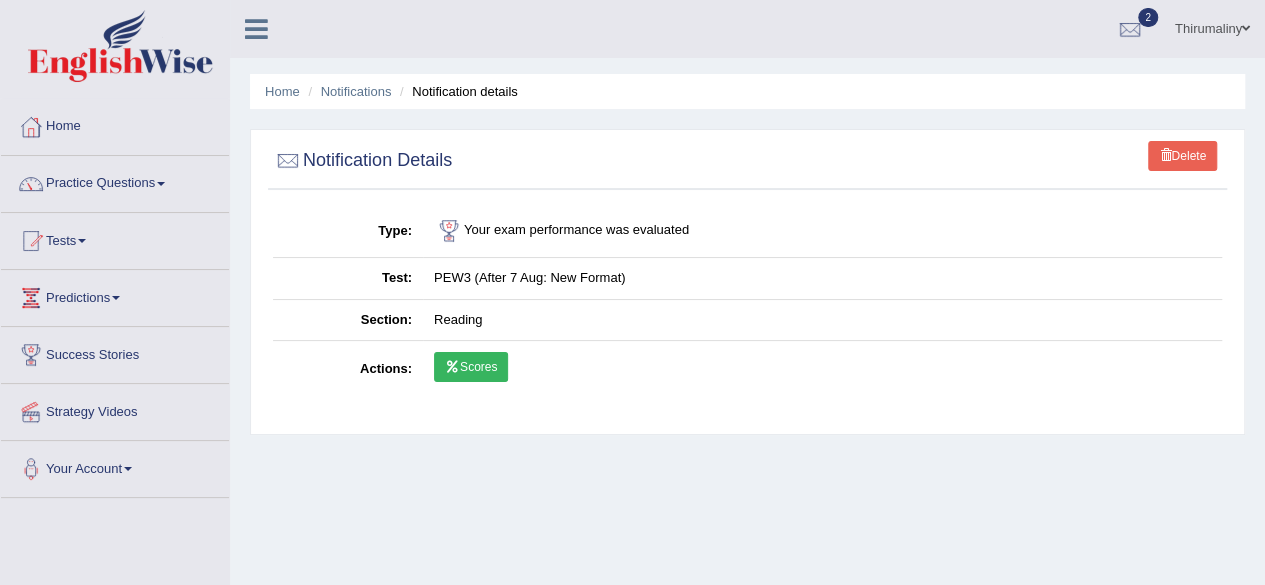 click on "Scores" at bounding box center [471, 367] 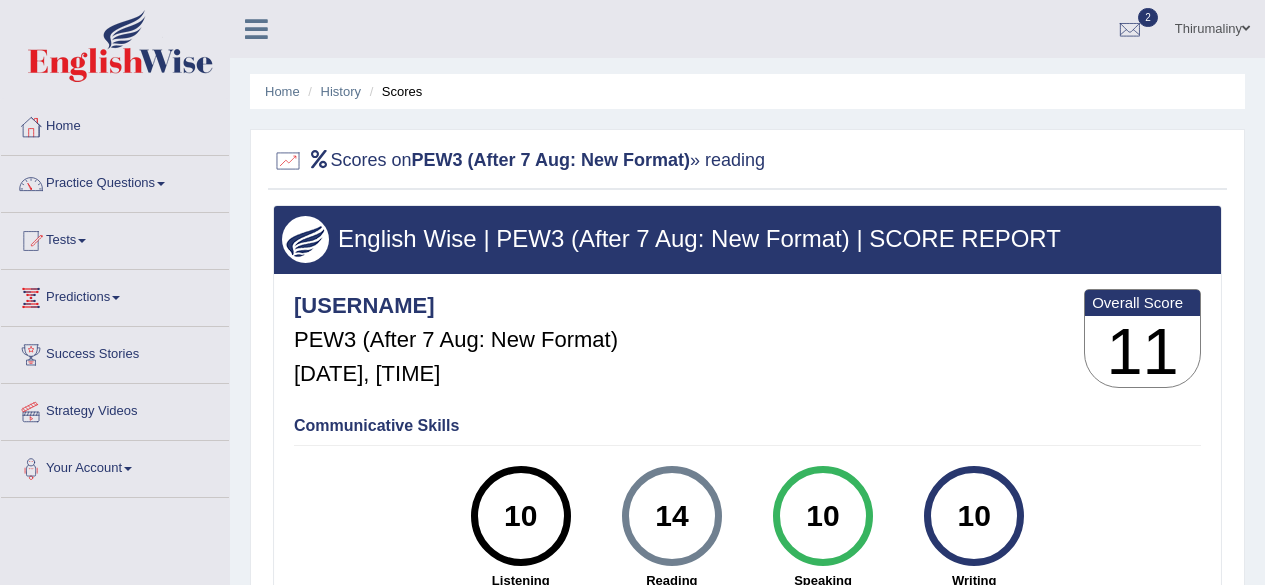 scroll, scrollTop: 0, scrollLeft: 0, axis: both 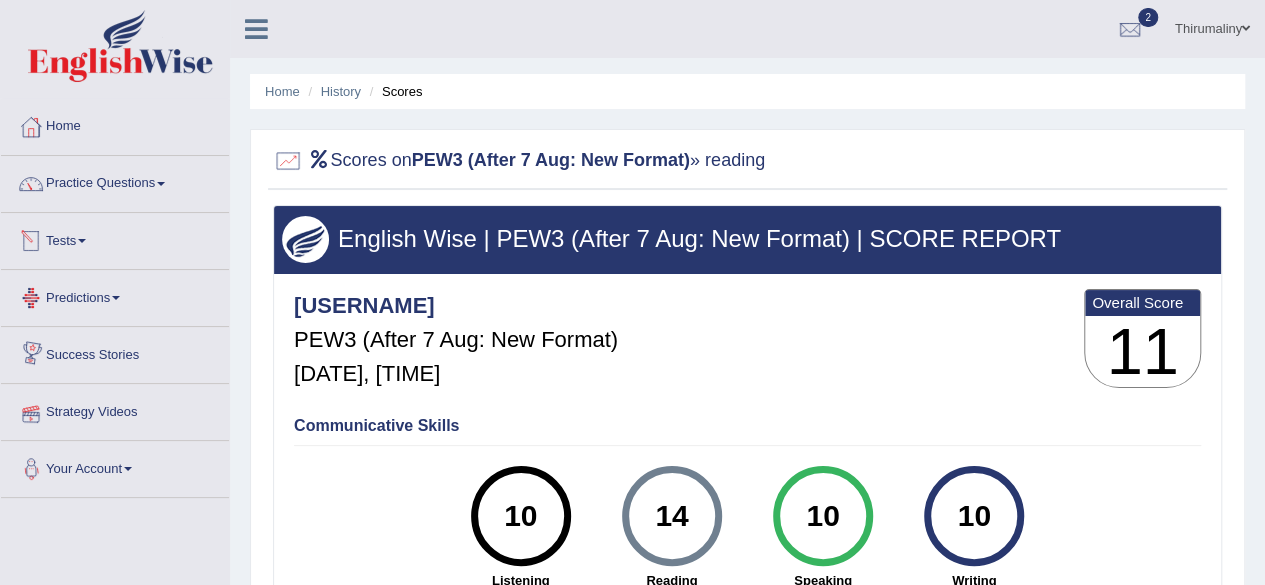 click on "Tests" at bounding box center [115, 238] 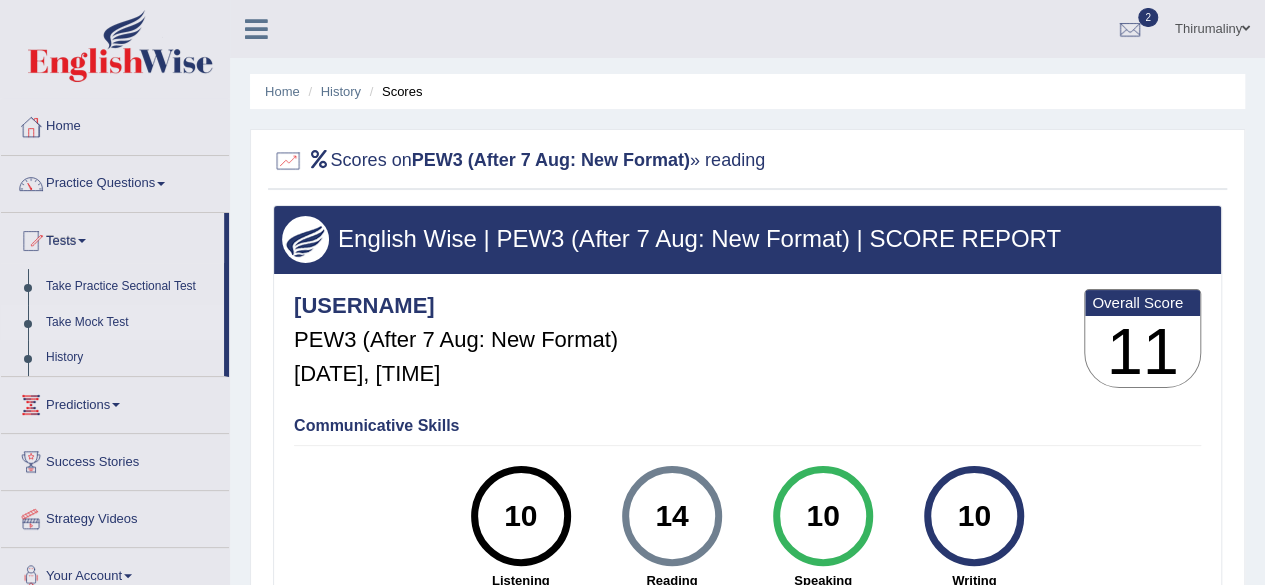 click on "Take Mock Test" at bounding box center [130, 323] 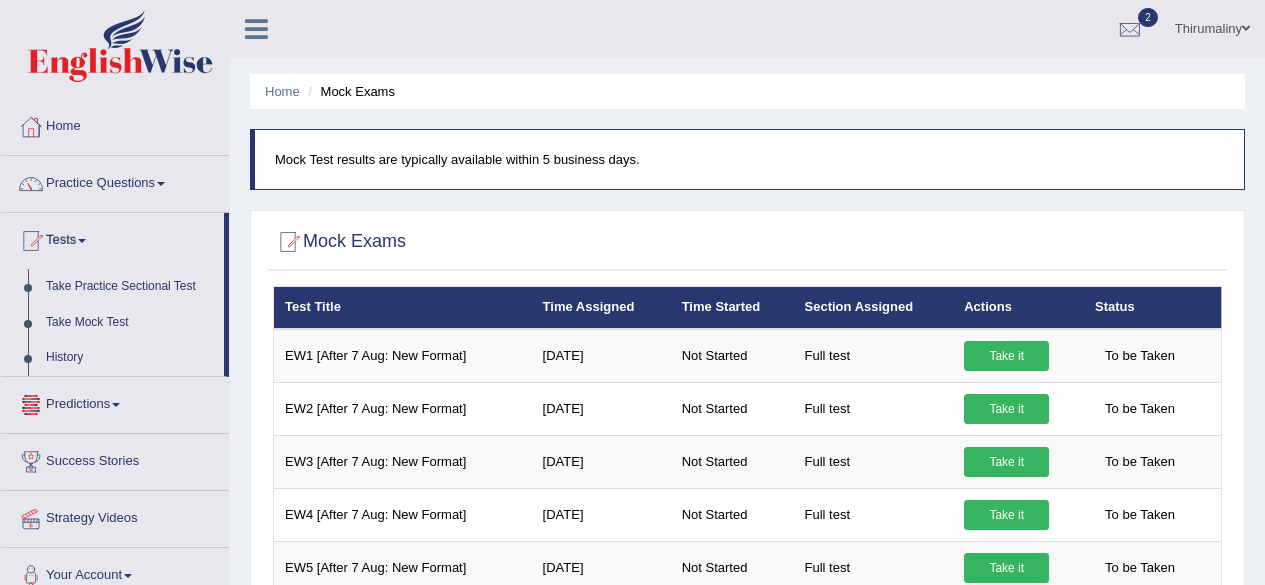 scroll, scrollTop: 0, scrollLeft: 0, axis: both 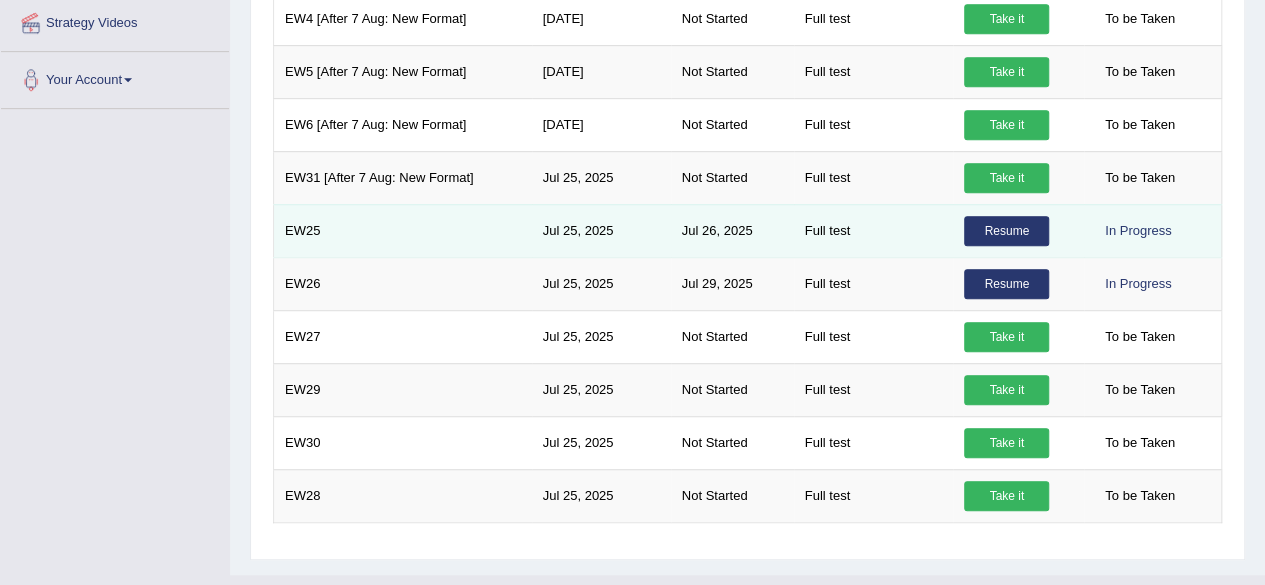 click on "Resume" at bounding box center (1006, 231) 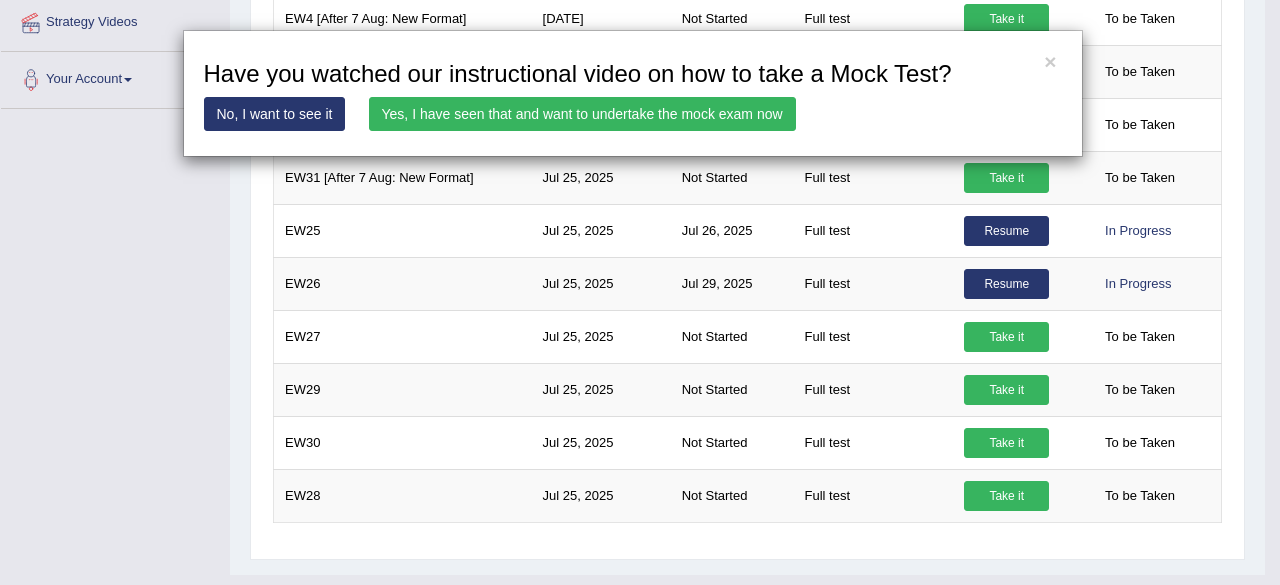 click on "Yes, I have seen that and want to undertake the mock exam now" at bounding box center [582, 114] 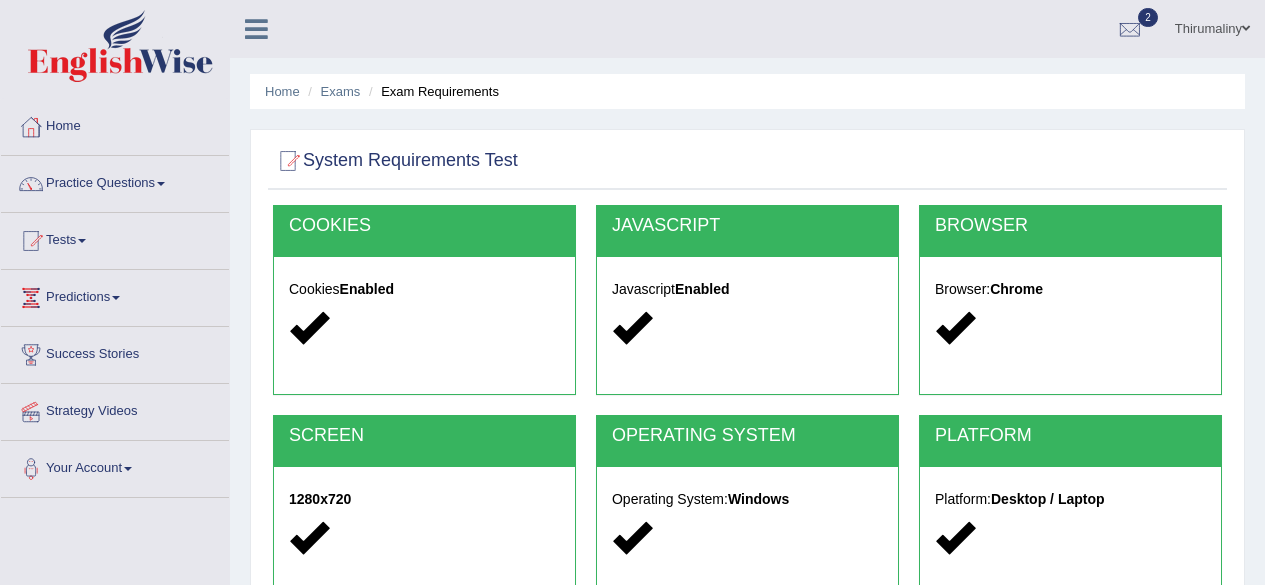 scroll, scrollTop: 0, scrollLeft: 0, axis: both 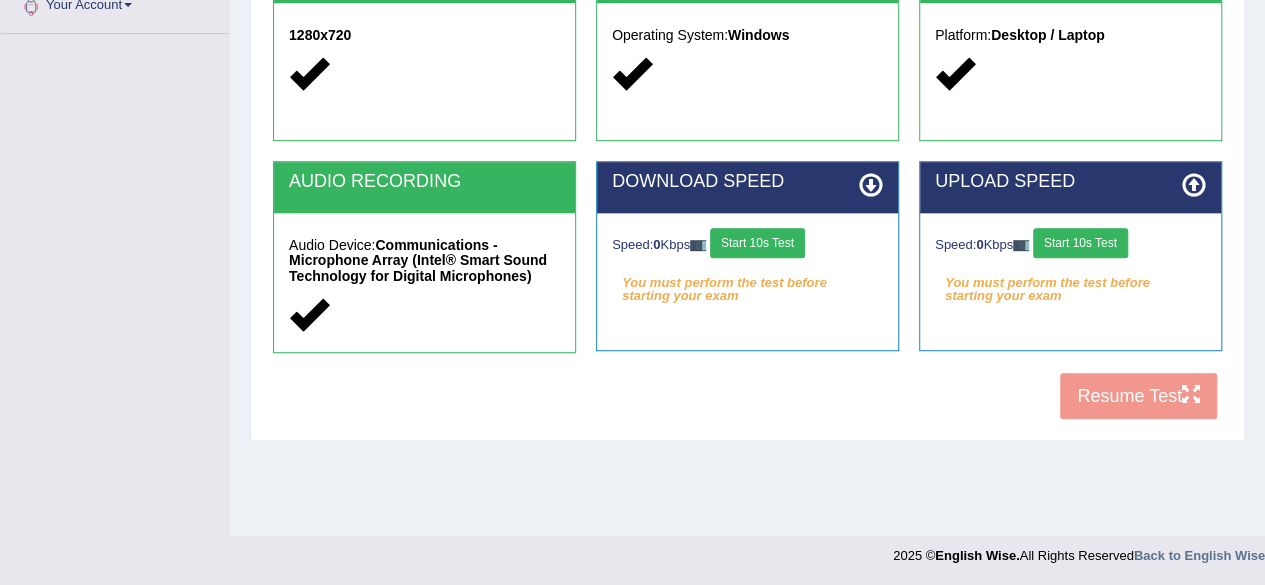 click on "Start 10s Test" at bounding box center (757, 243) 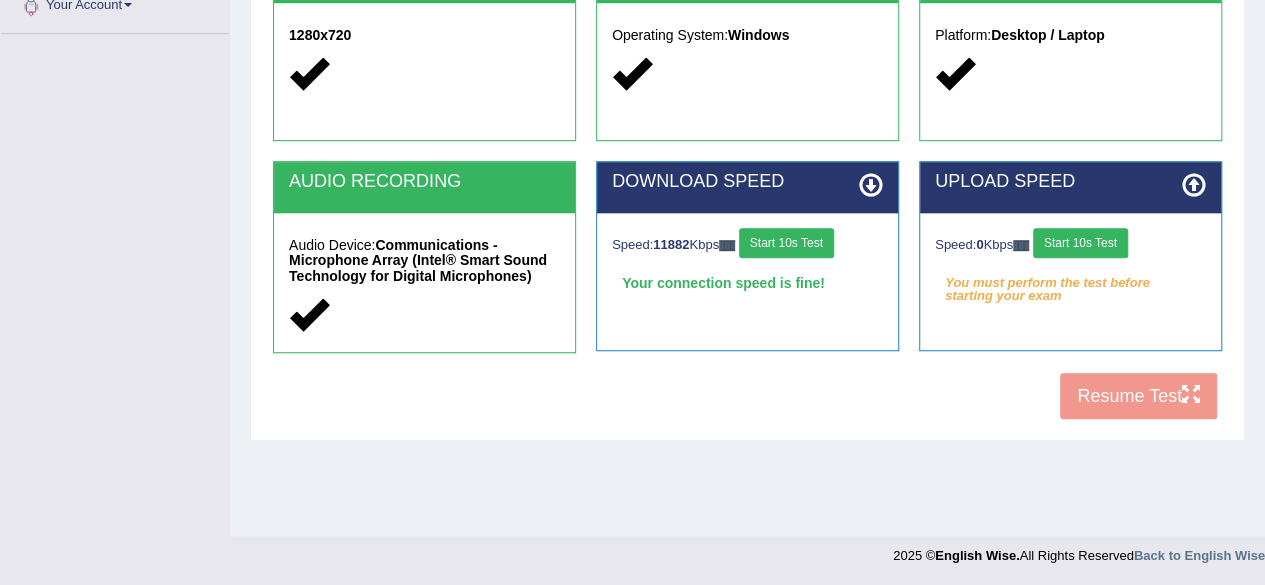 click on "Start 10s Test" at bounding box center (1080, 243) 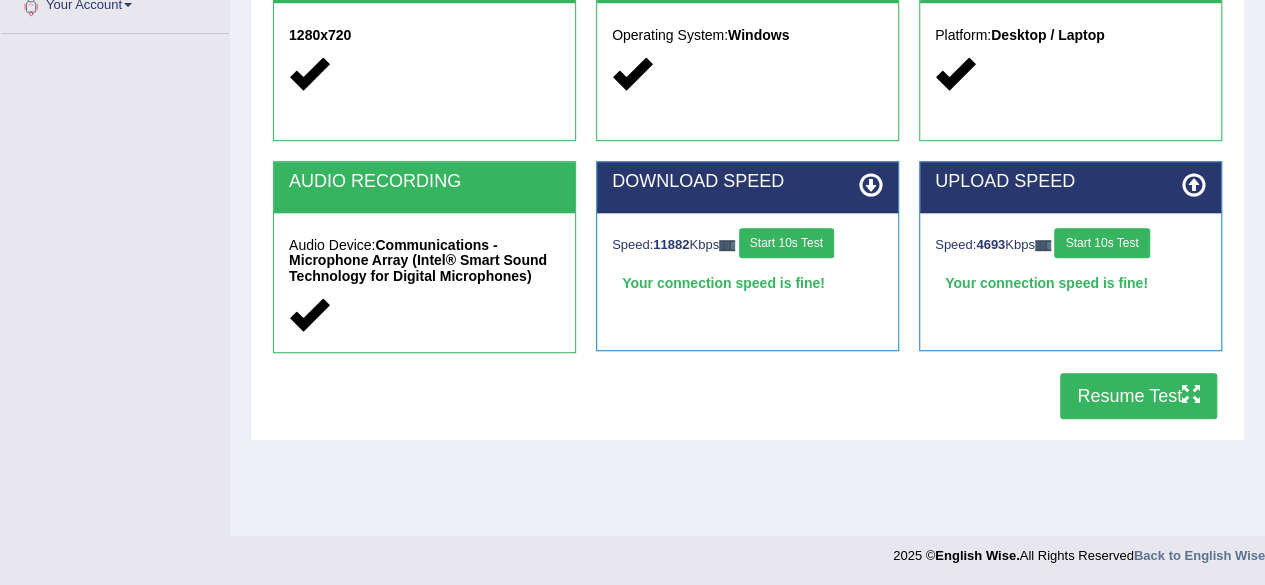 click on "Resume Test" at bounding box center [1138, 396] 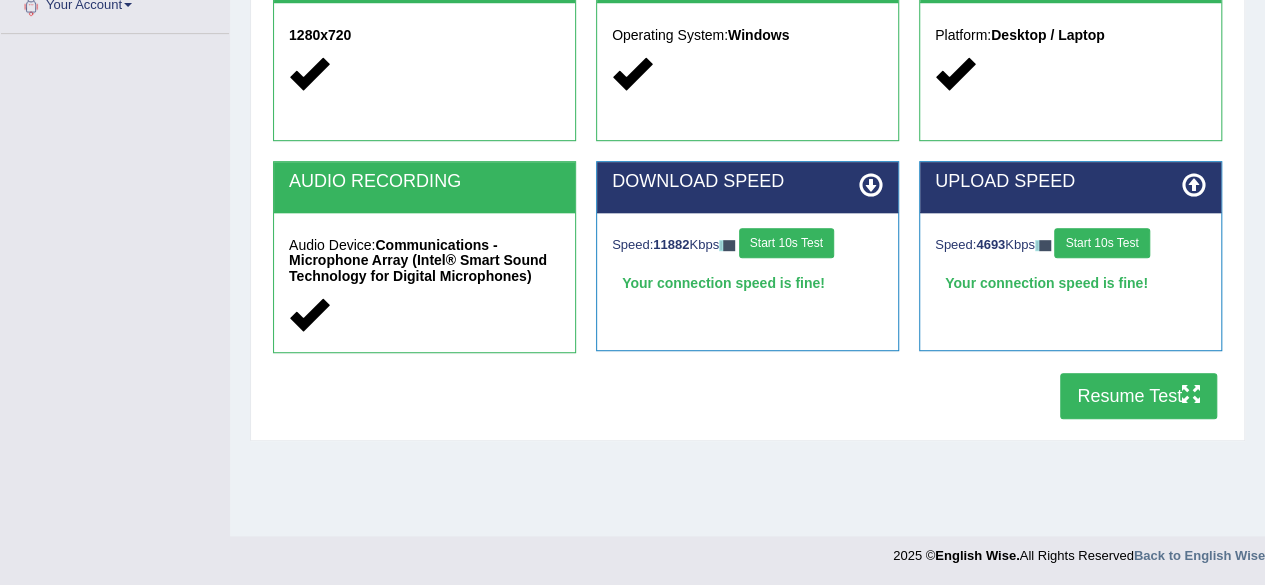 click on "Resume Test" at bounding box center [1138, 396] 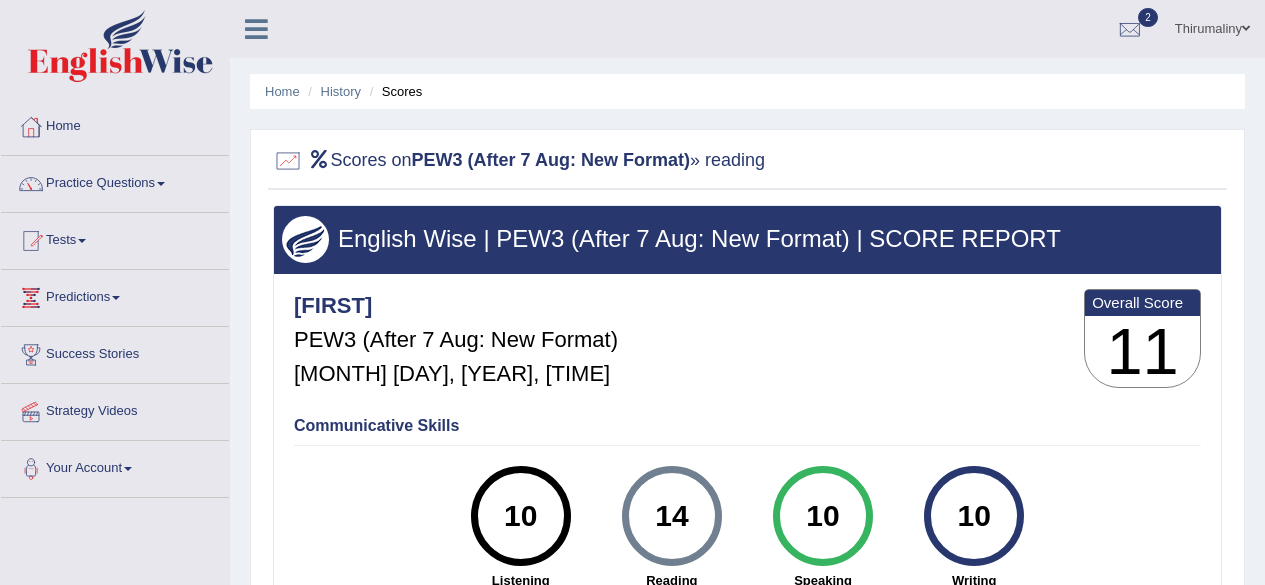 scroll, scrollTop: 0, scrollLeft: 0, axis: both 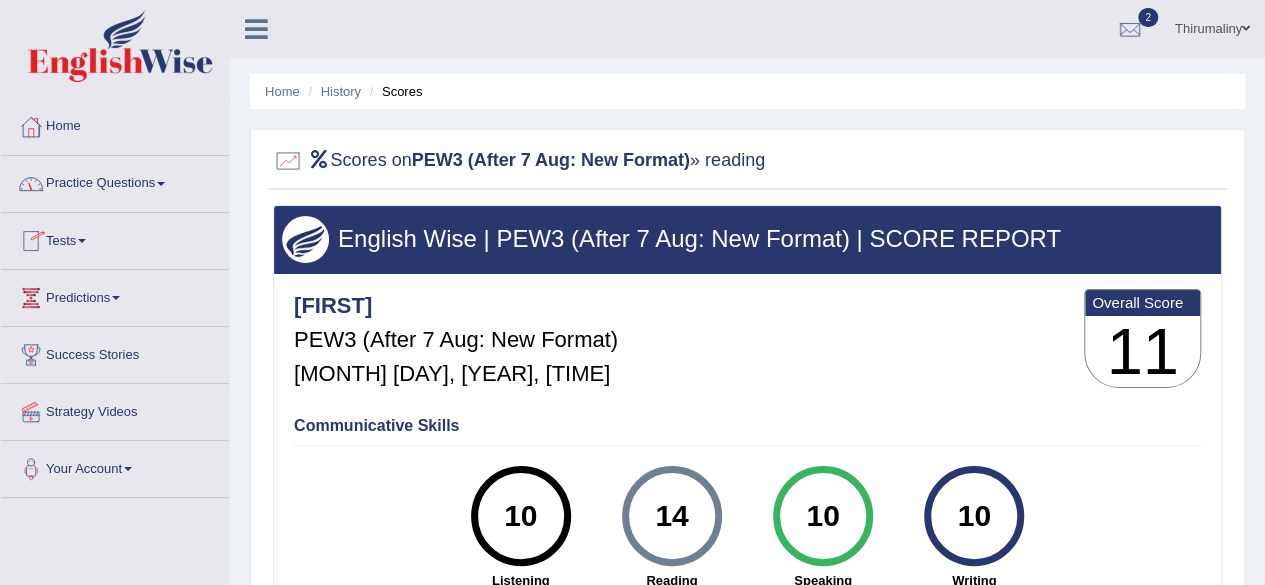 click at bounding box center [82, 241] 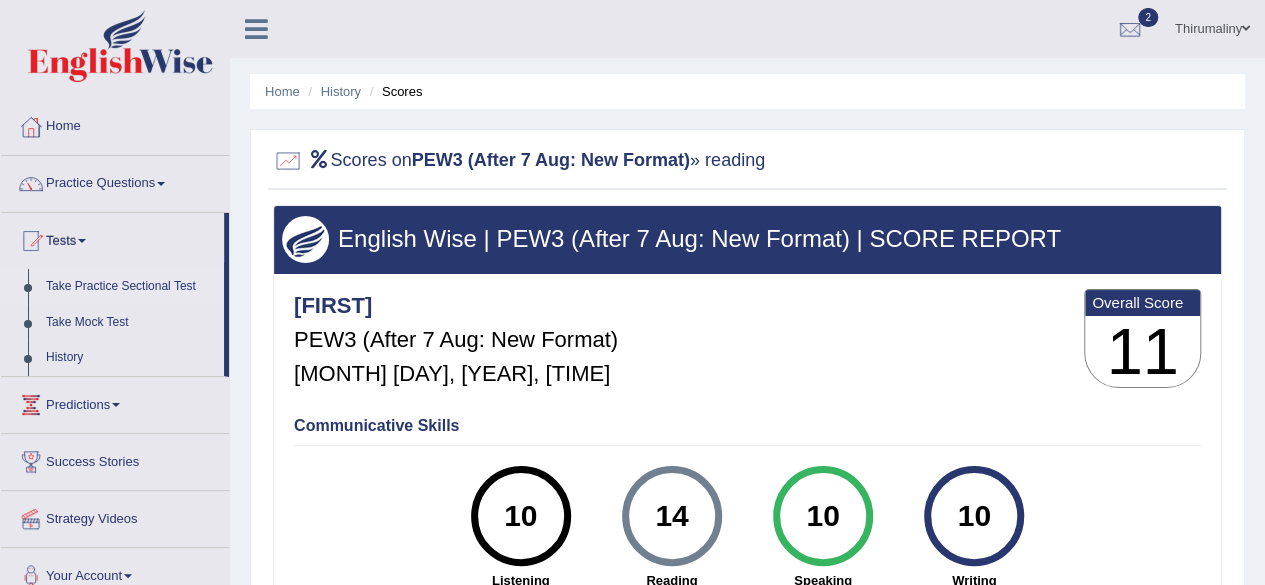 click on "Take Practice Sectional Test" at bounding box center (130, 287) 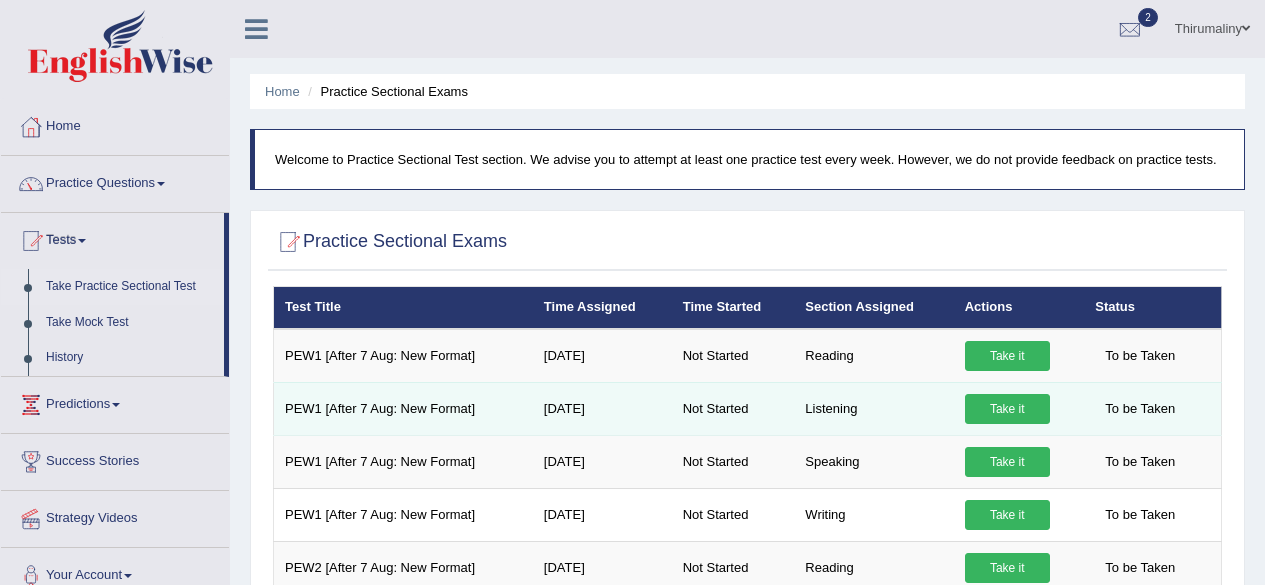 scroll, scrollTop: 0, scrollLeft: 0, axis: both 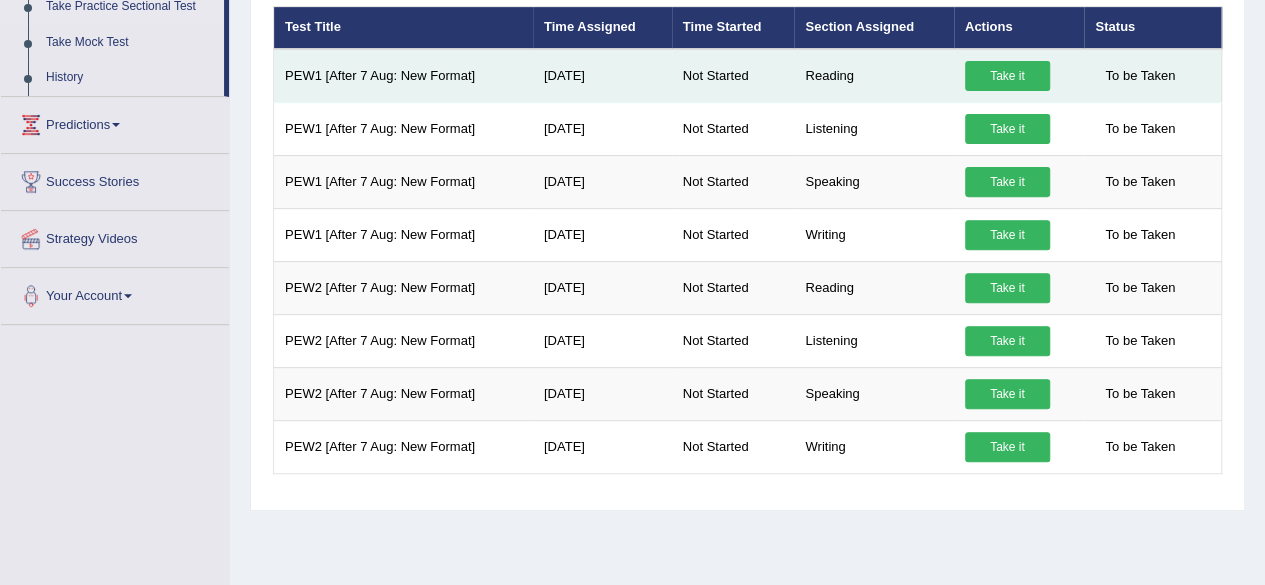 click on "Take it" at bounding box center [1007, 76] 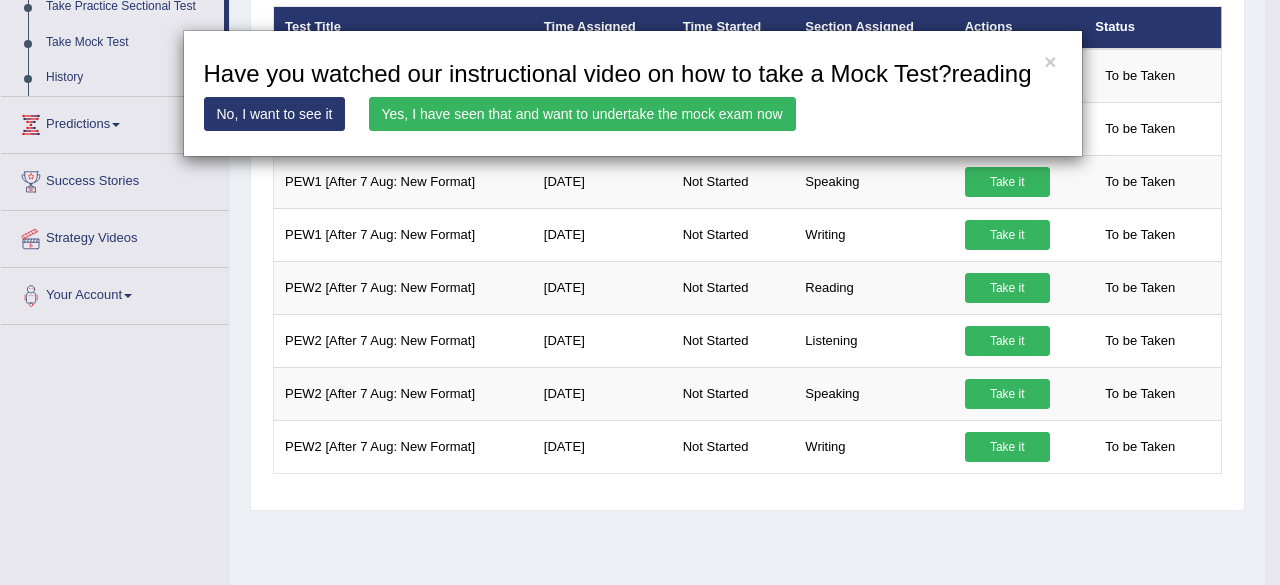 click on "Yes, I have seen that and want to undertake the mock exam now" at bounding box center [582, 114] 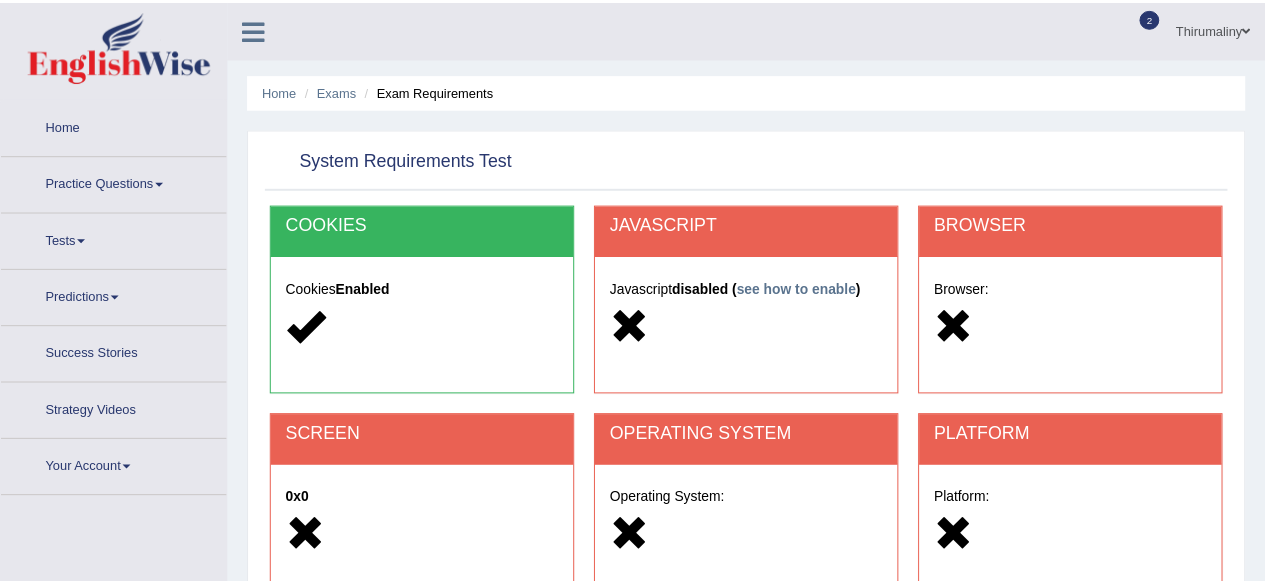 scroll, scrollTop: 0, scrollLeft: 0, axis: both 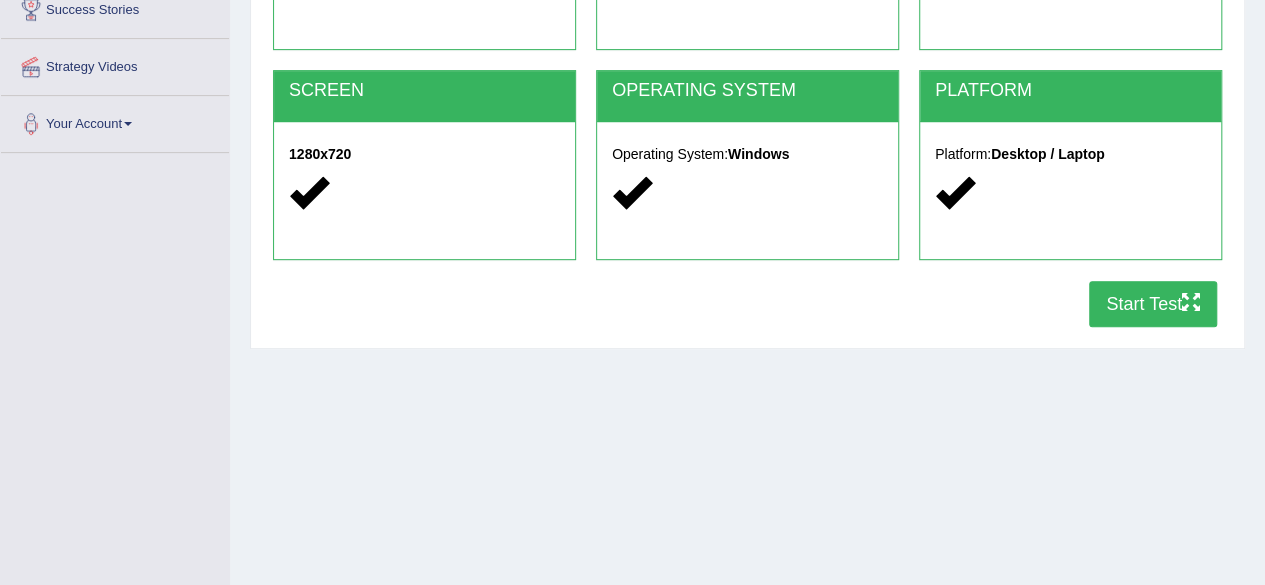 click on "Start Test" at bounding box center (1153, 304) 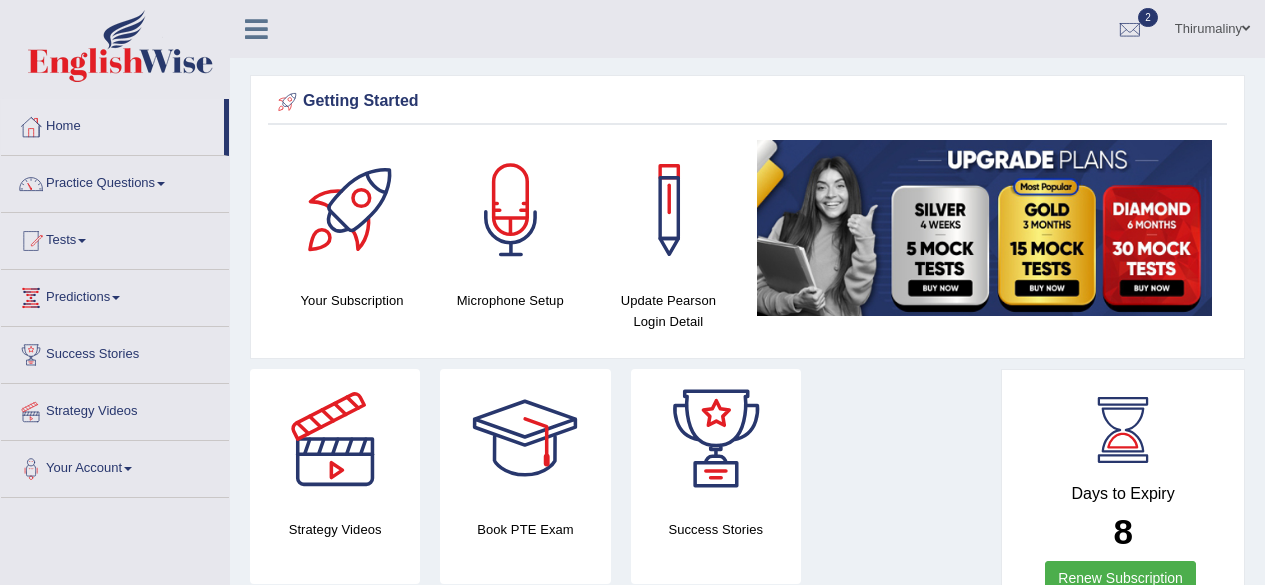 scroll, scrollTop: 0, scrollLeft: 0, axis: both 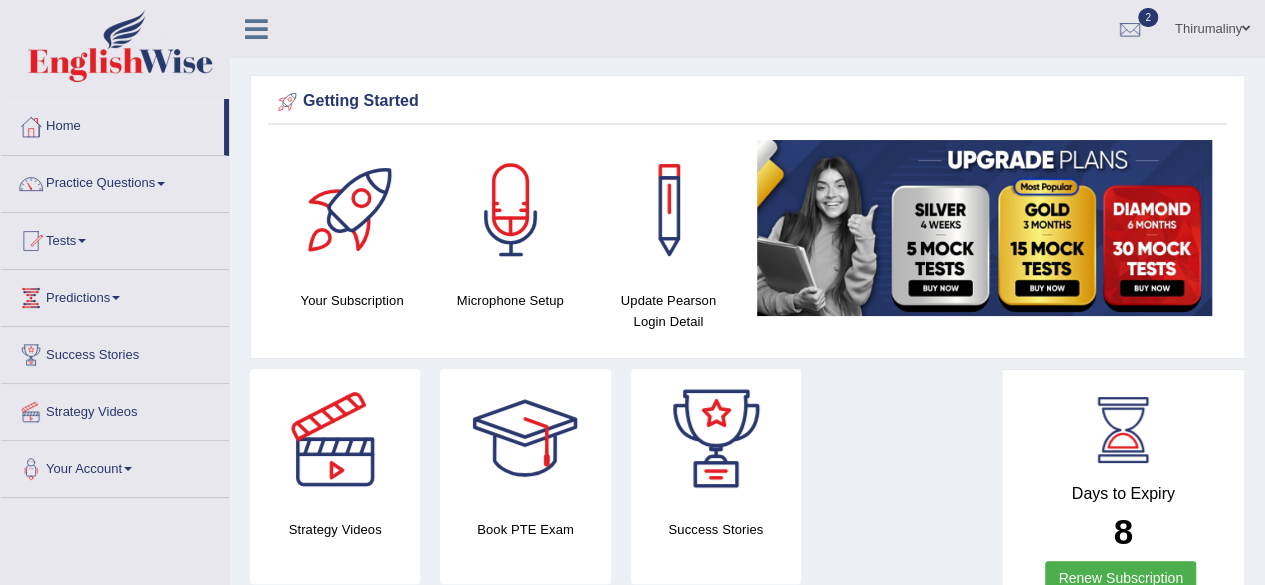 click on "Tests" at bounding box center [115, 238] 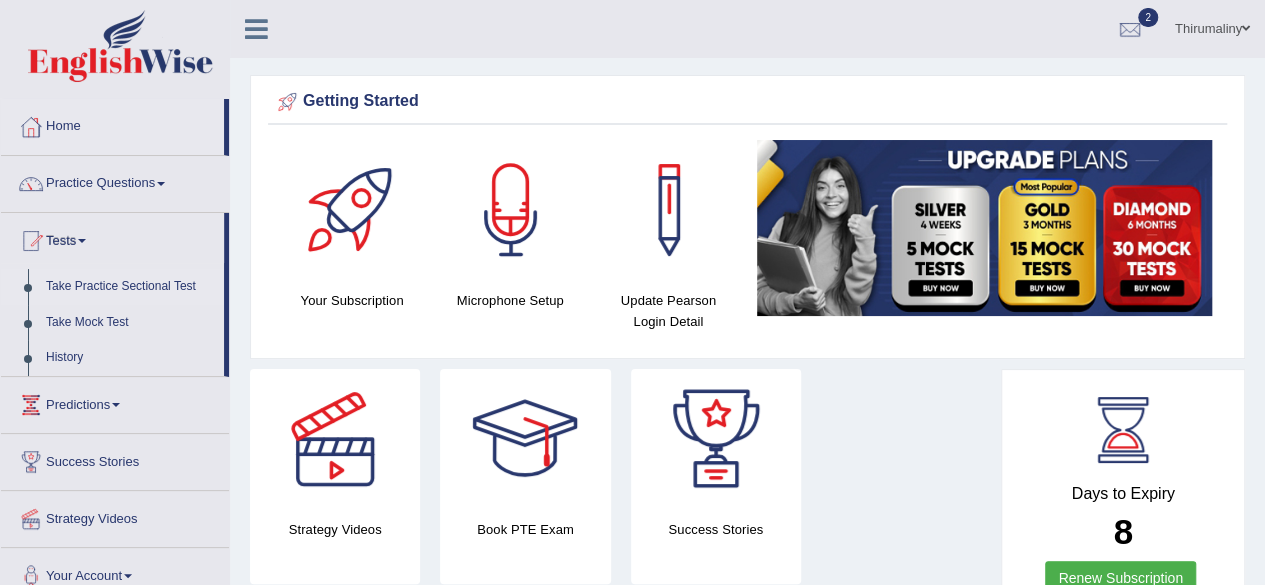 click on "Take Practice Sectional Test" at bounding box center (130, 287) 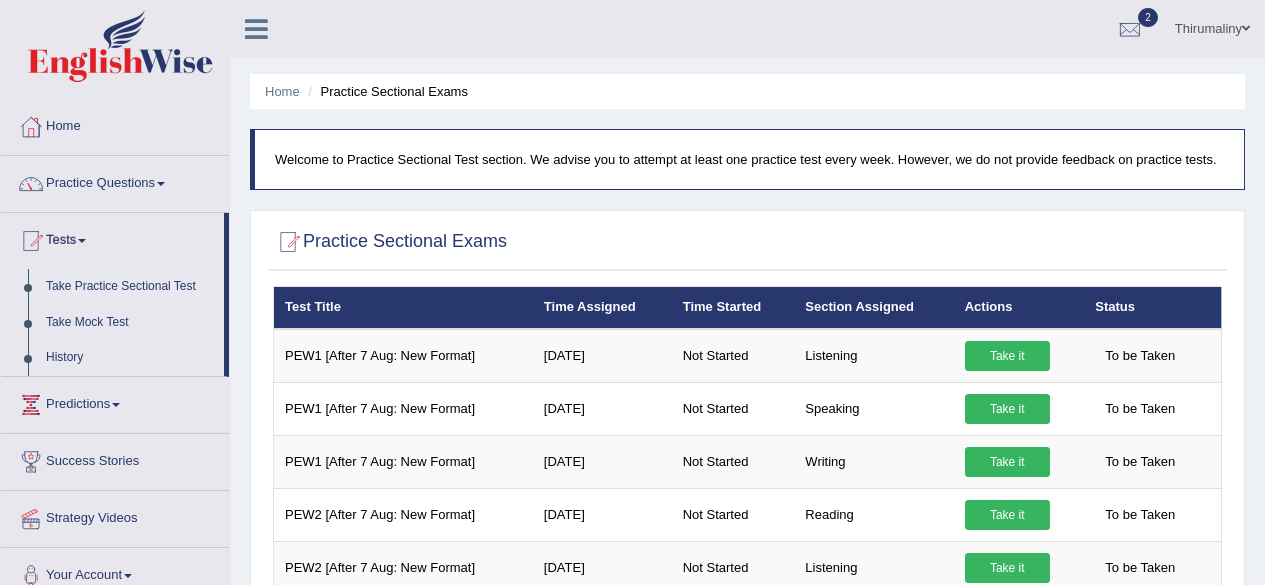 scroll, scrollTop: 0, scrollLeft: 0, axis: both 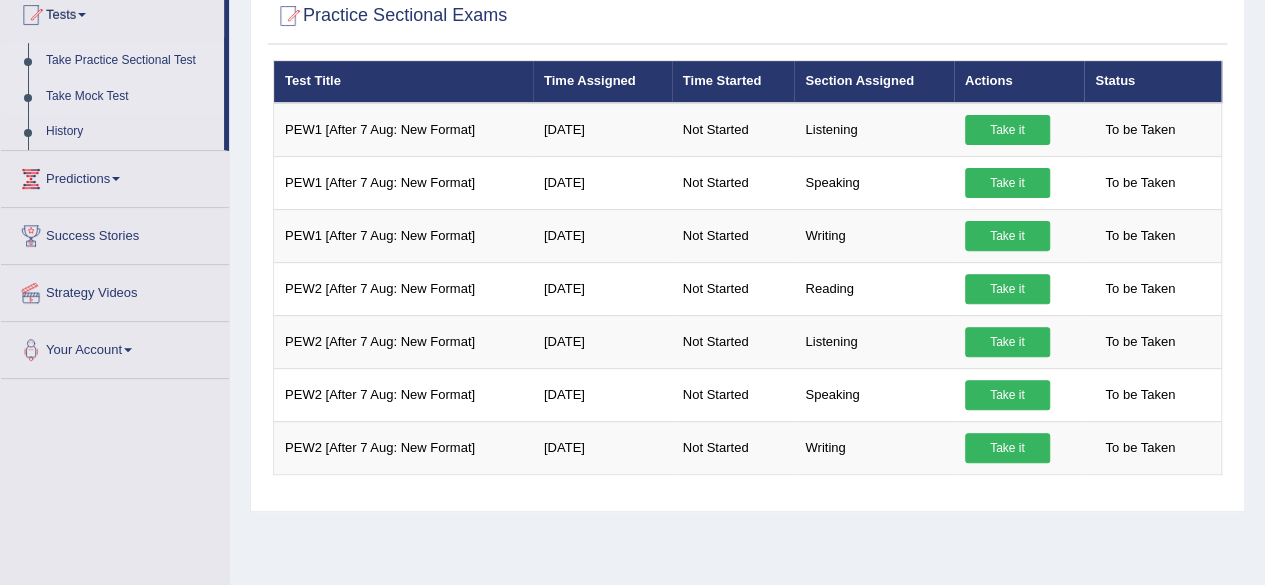 click on "Take Mock Test" at bounding box center (130, 97) 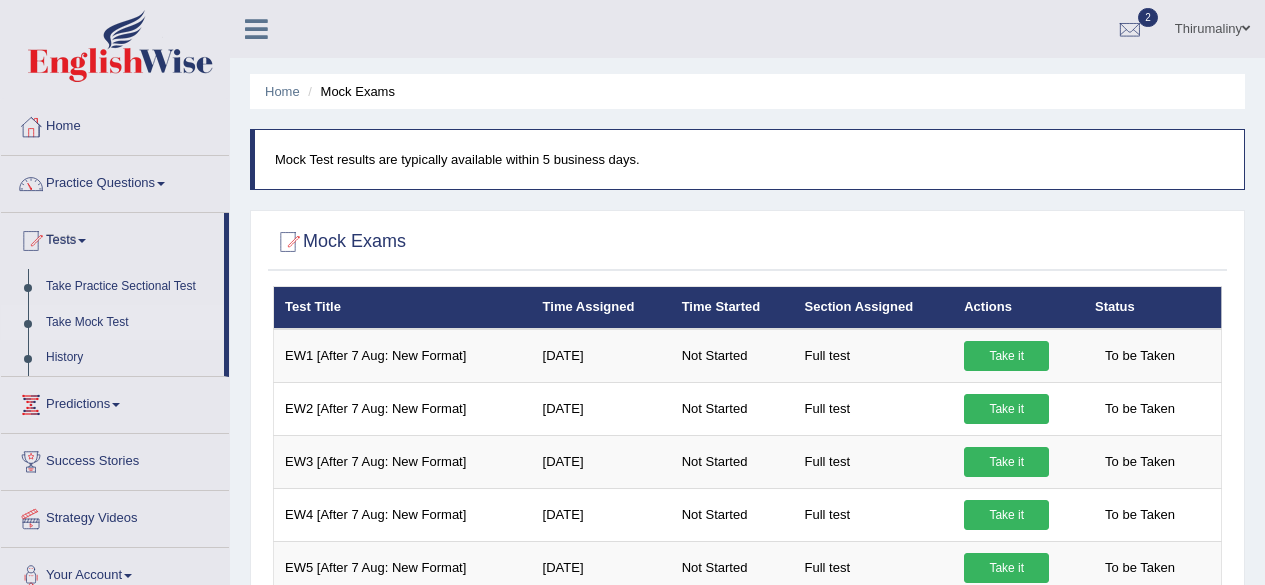 scroll, scrollTop: 0, scrollLeft: 0, axis: both 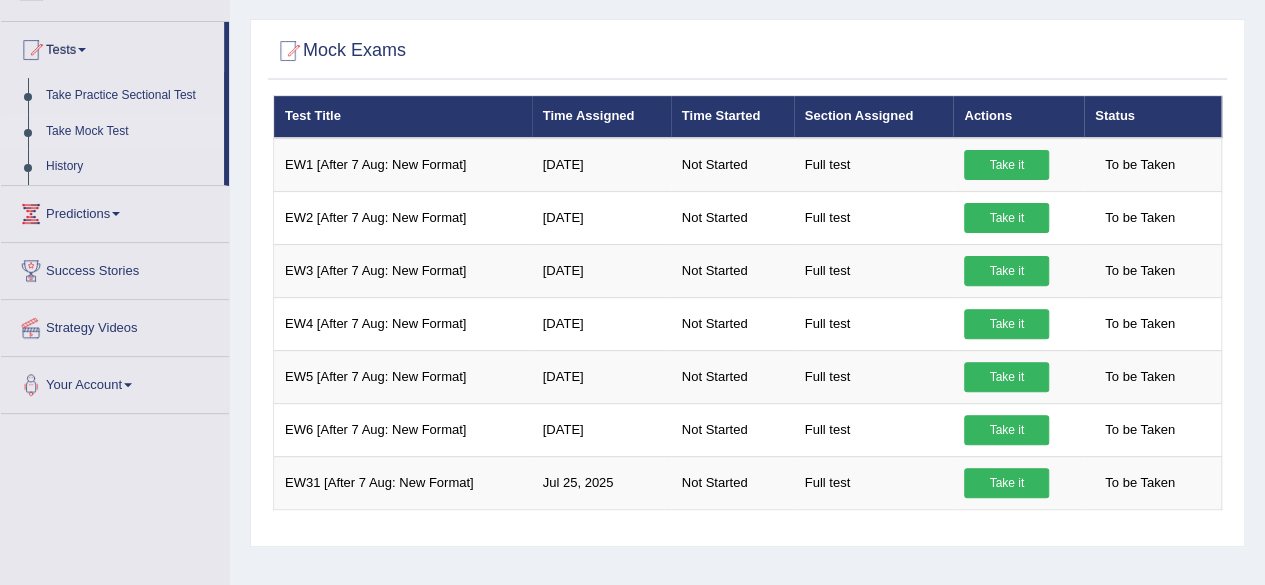 click on "Toggle navigation
Home
Practice Questions   Speaking Practice Read Aloud
Repeat Sentence
Describe Image
Re-tell Lecture
Answer Short Question
Summarize Group Discussion
Respond To A Situation
Writing Practice  Summarize Written Text
Write Essay
Reading Practice  Reading & Writing: Fill In The Blanks
Choose Multiple Answers
Re-order Paragraphs
Fill In The Blanks
Choose Single Answer
Listening Practice  Summarize Spoken Text
Highlight Incorrect Words
Highlight Correct Summary
Select Missing Word
Choose Single Answer
Choose Multiple Answers
Fill In The Blanks
Write From Dictation
Pronunciation
Tests
Take Mock Test" at bounding box center [632, 101] 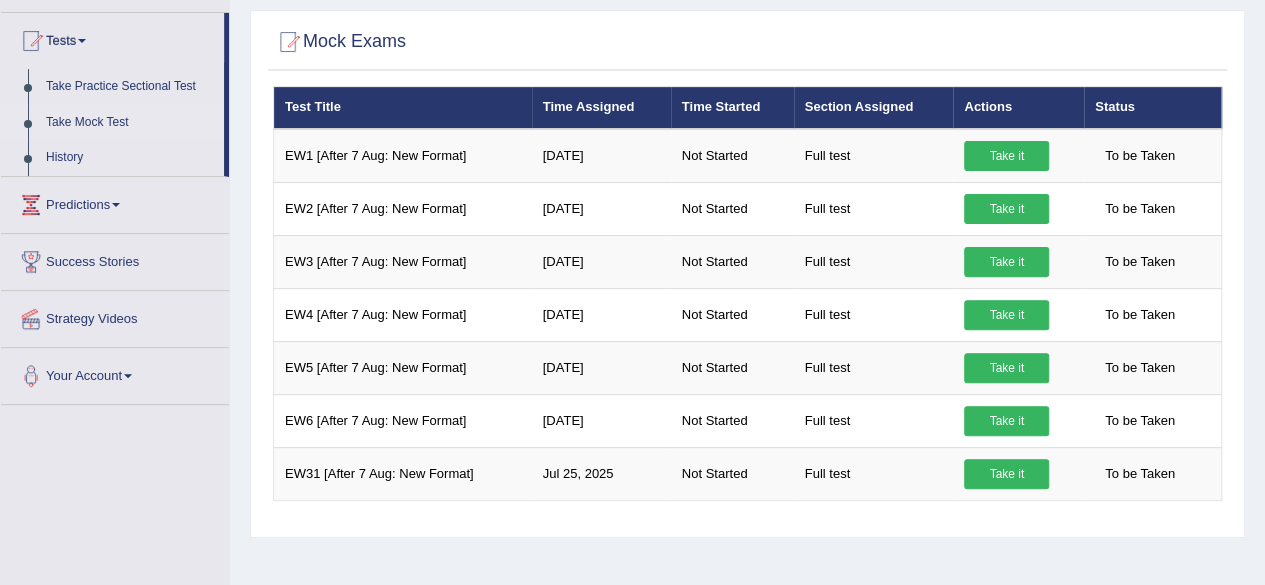 scroll, scrollTop: 240, scrollLeft: 0, axis: vertical 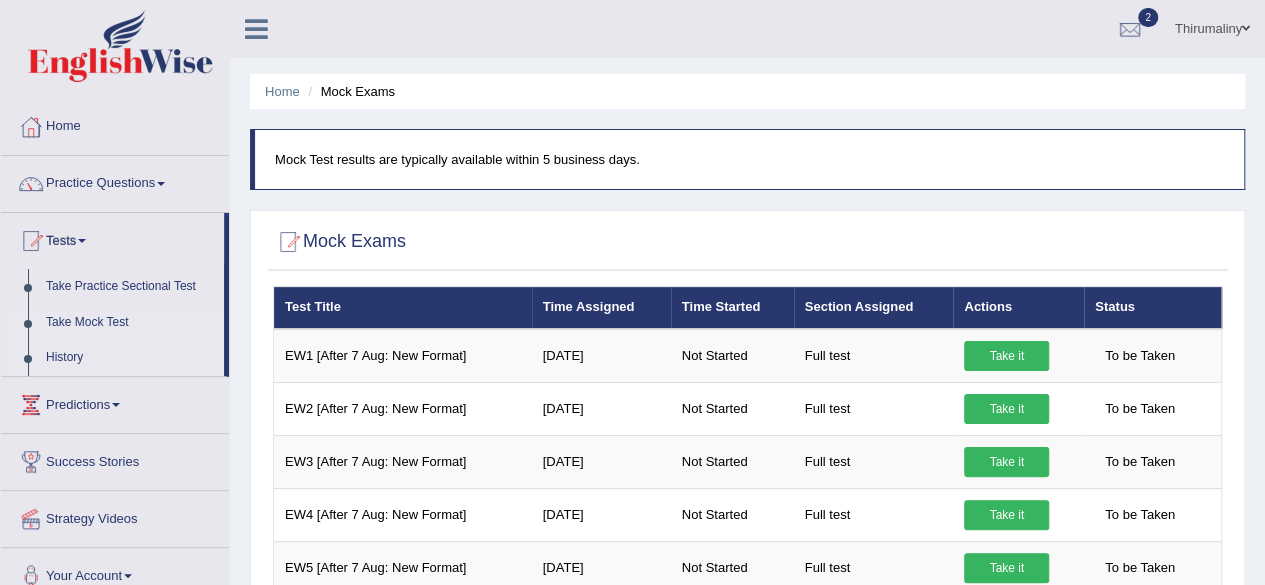 click on "History" at bounding box center [130, 358] 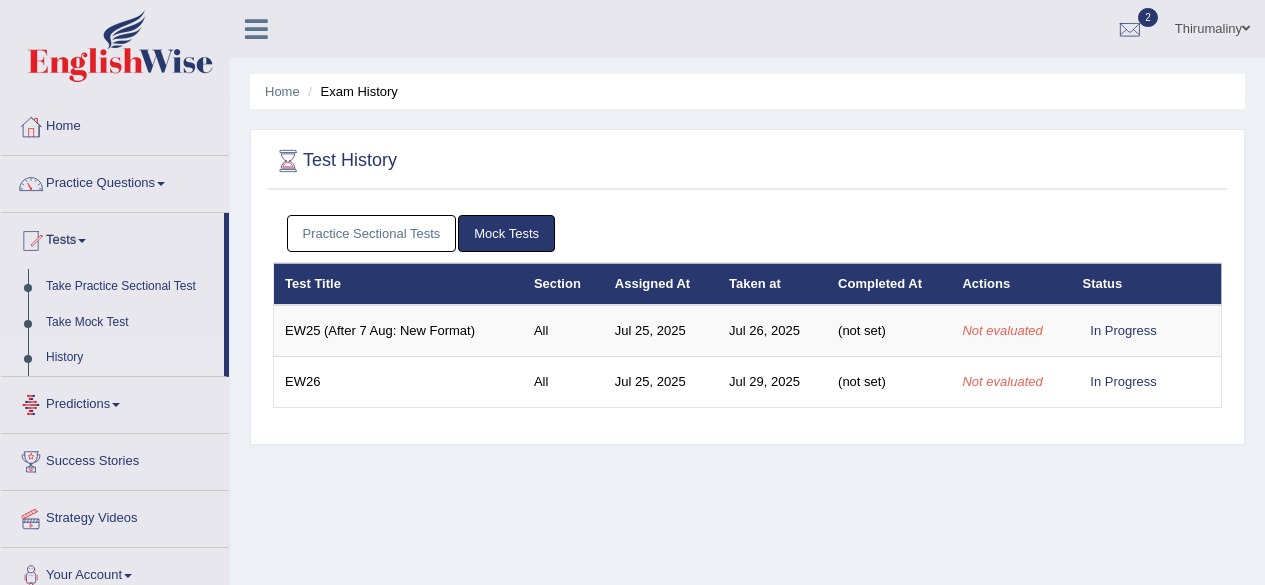 scroll, scrollTop: 0, scrollLeft: 0, axis: both 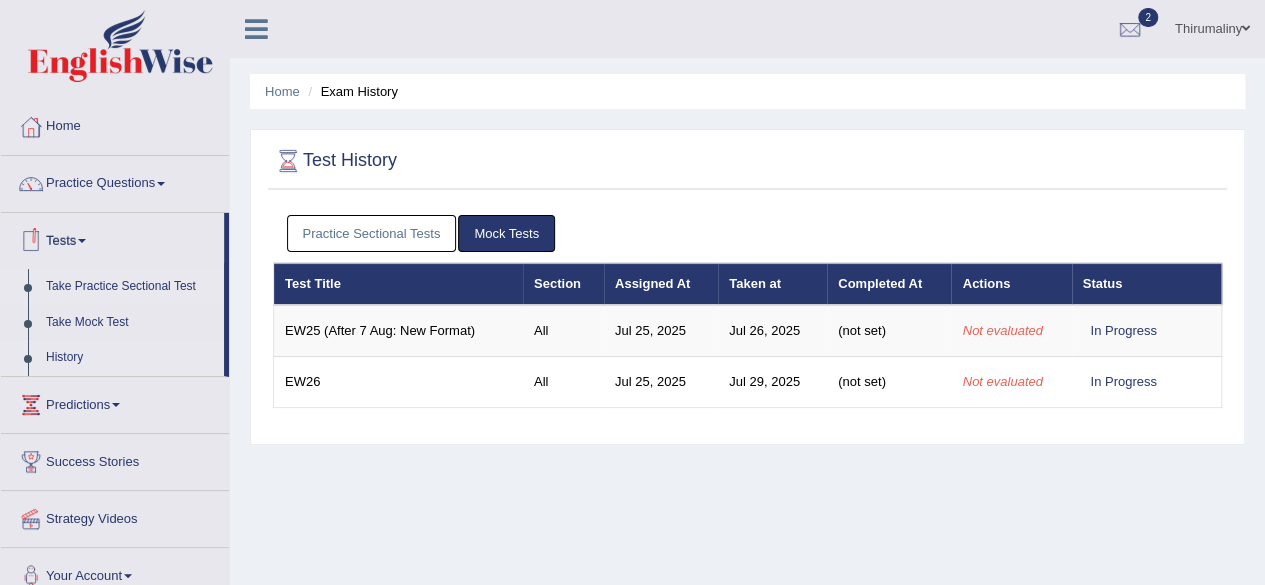 click on "Take Practice Sectional Test" at bounding box center (130, 287) 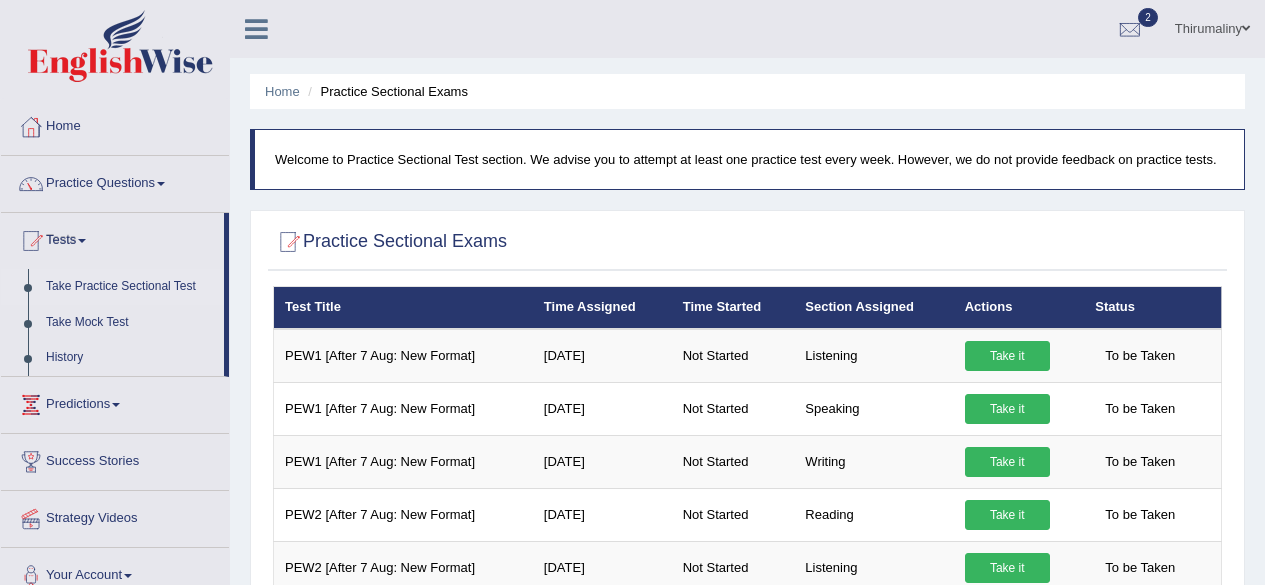 scroll, scrollTop: 0, scrollLeft: 0, axis: both 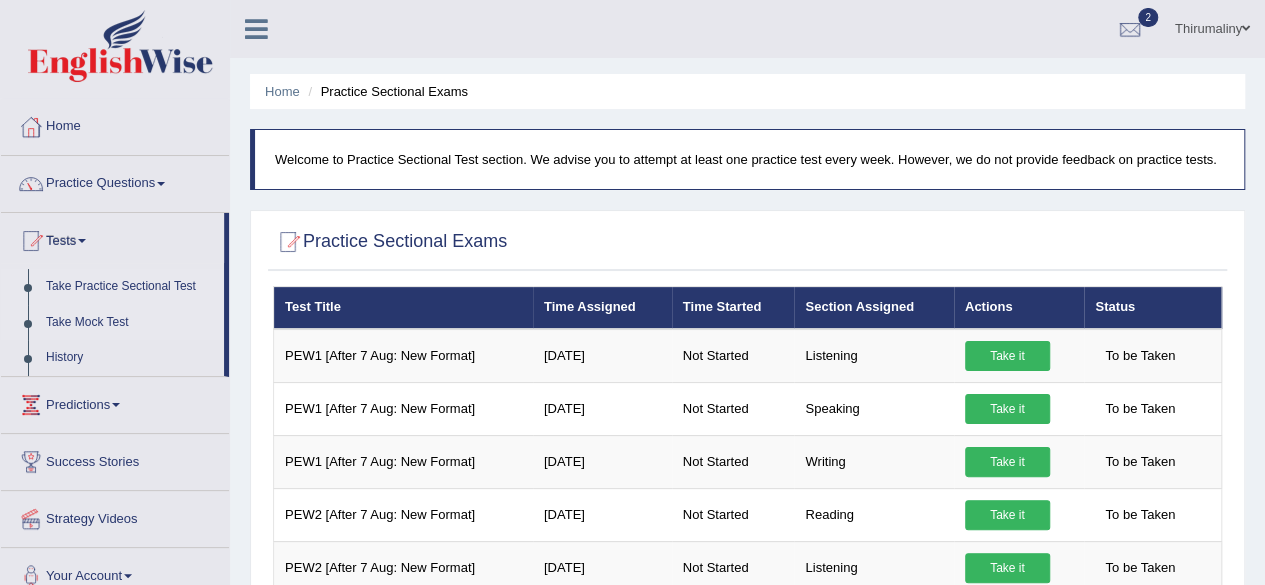 click on "Take Mock Test" at bounding box center (130, 323) 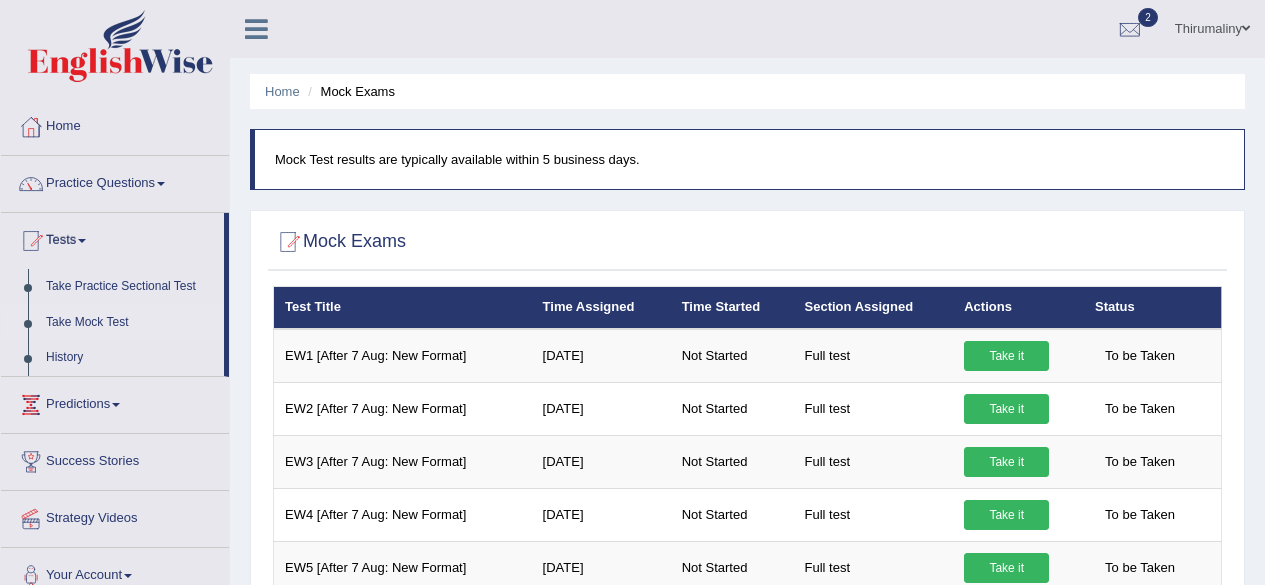 scroll, scrollTop: 0, scrollLeft: 0, axis: both 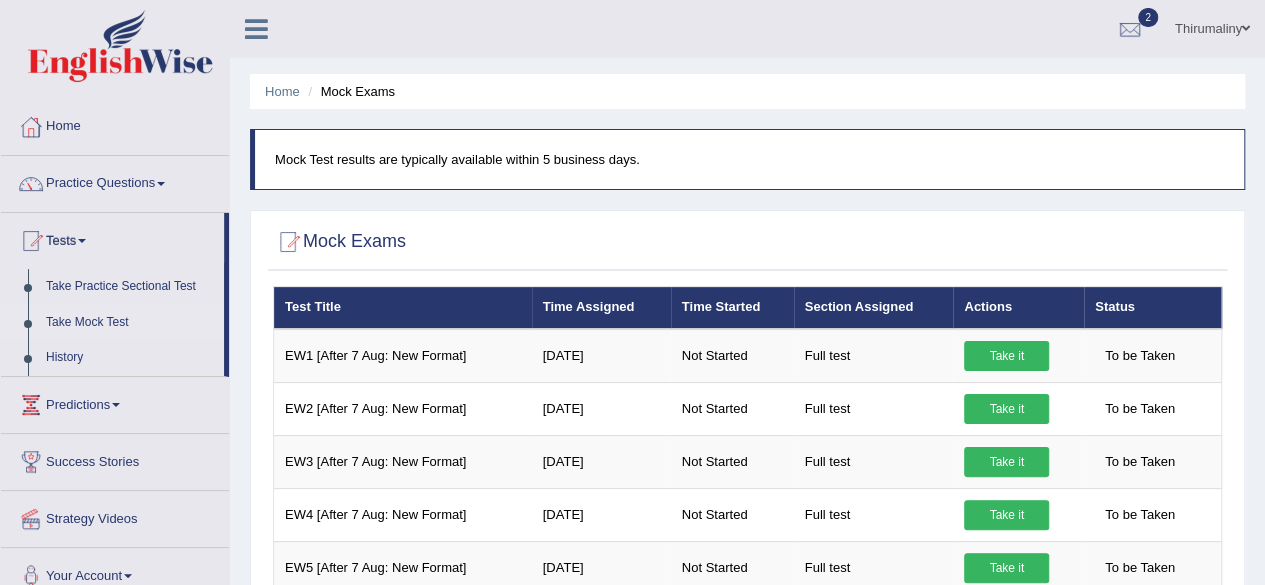 click on "Mock Exams" at bounding box center [349, 91] 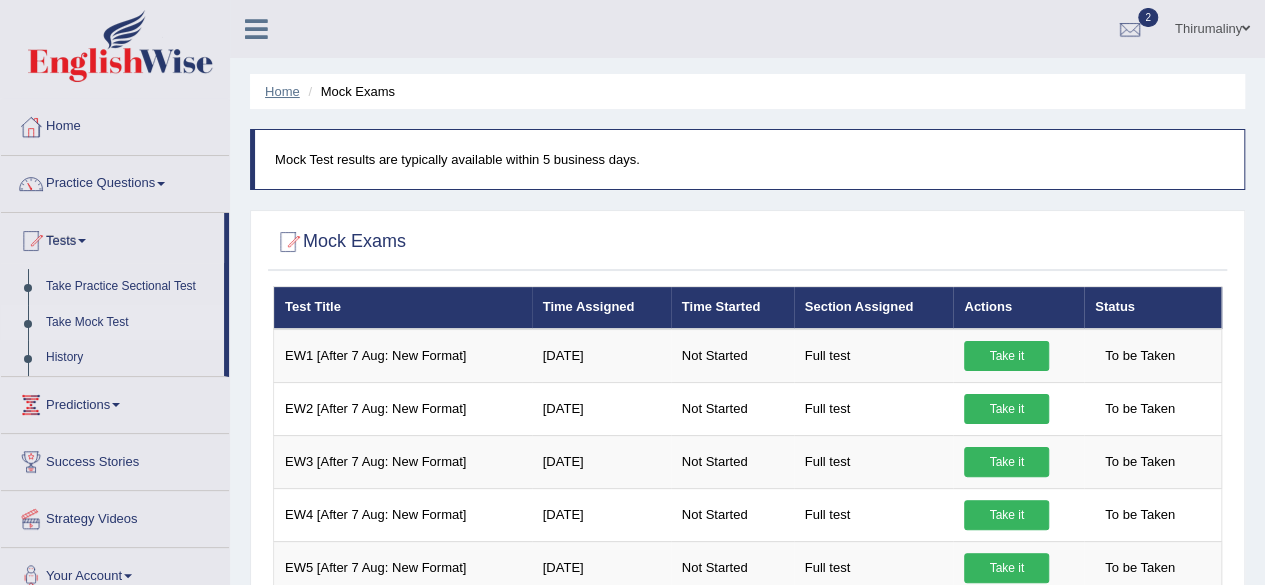 click on "Home" at bounding box center (282, 91) 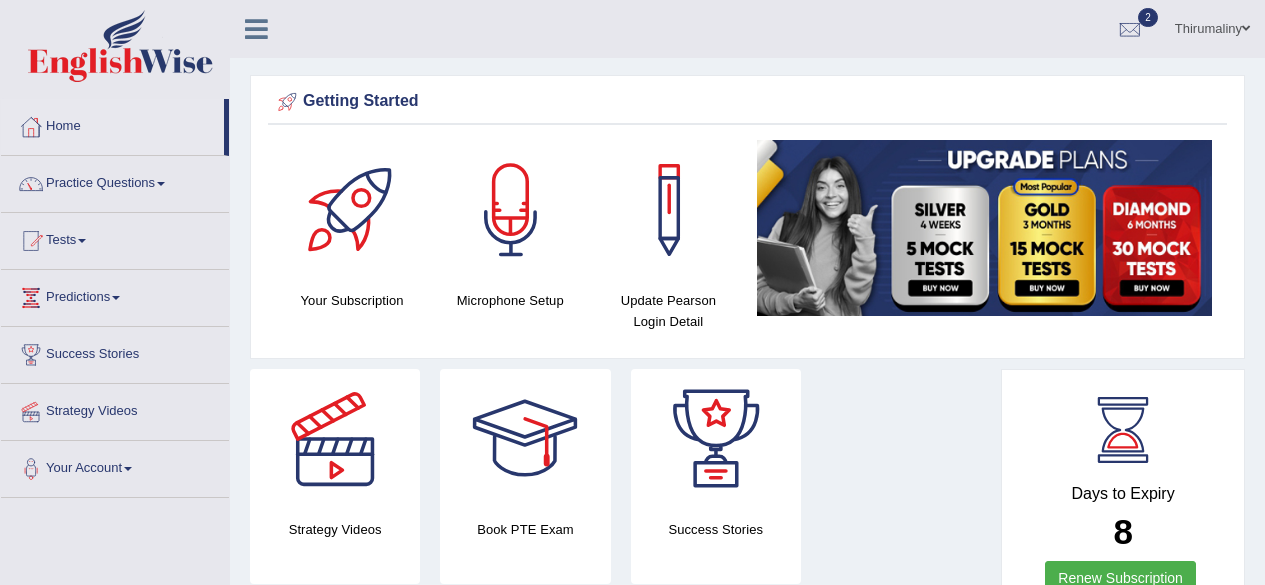 scroll, scrollTop: 0, scrollLeft: 0, axis: both 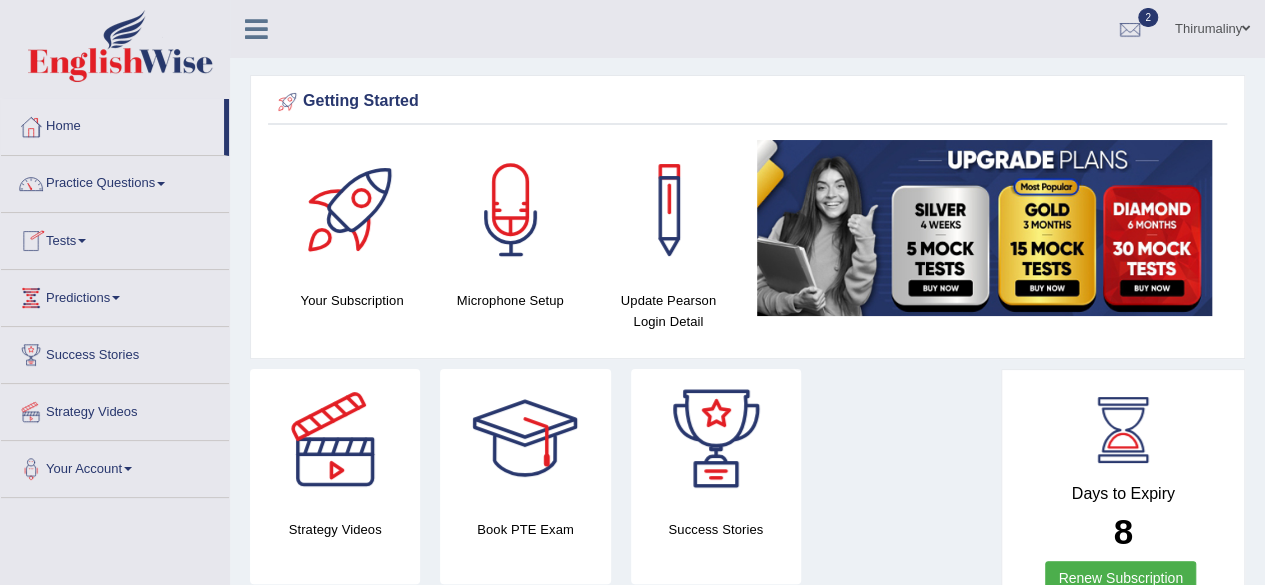 click on "Tests" at bounding box center (115, 238) 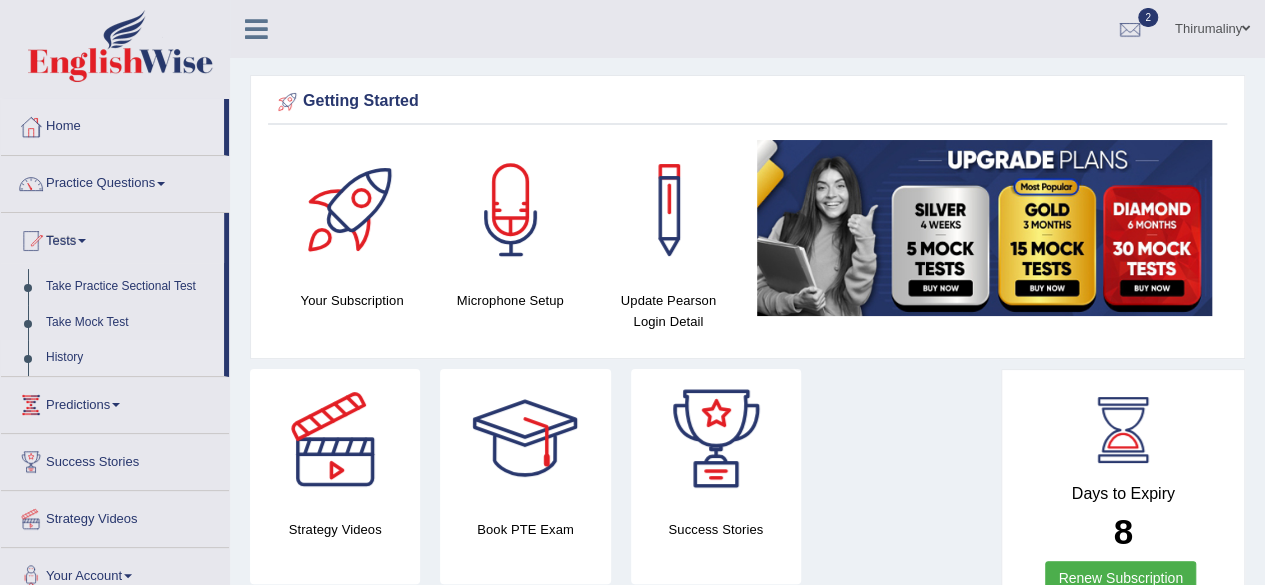 click on "History" at bounding box center (130, 358) 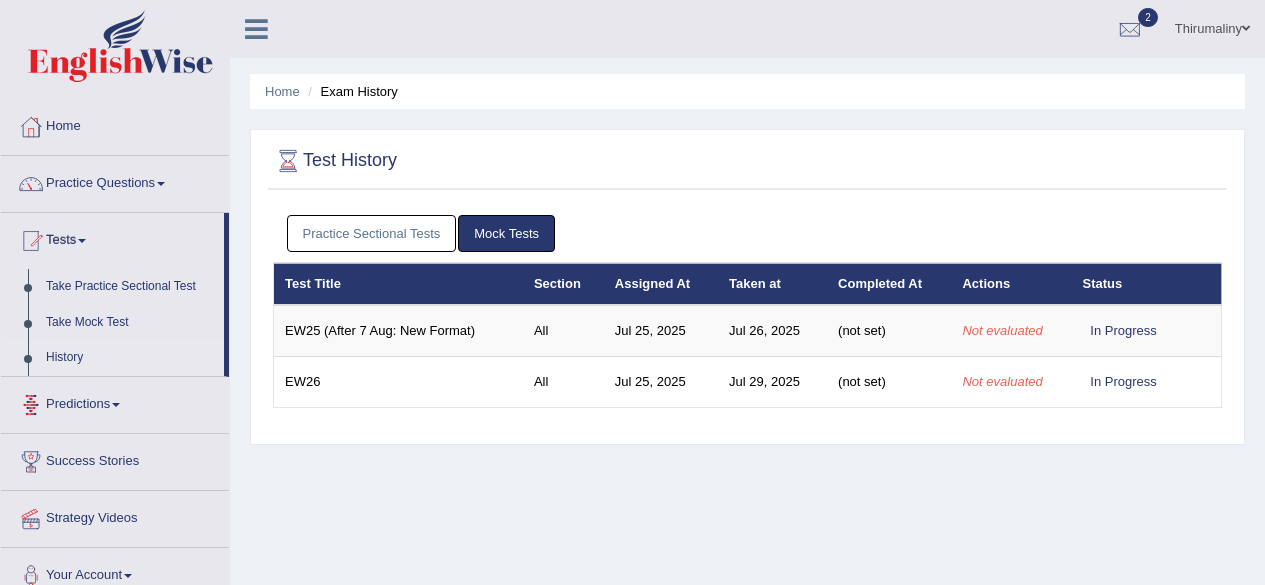 scroll, scrollTop: 0, scrollLeft: 0, axis: both 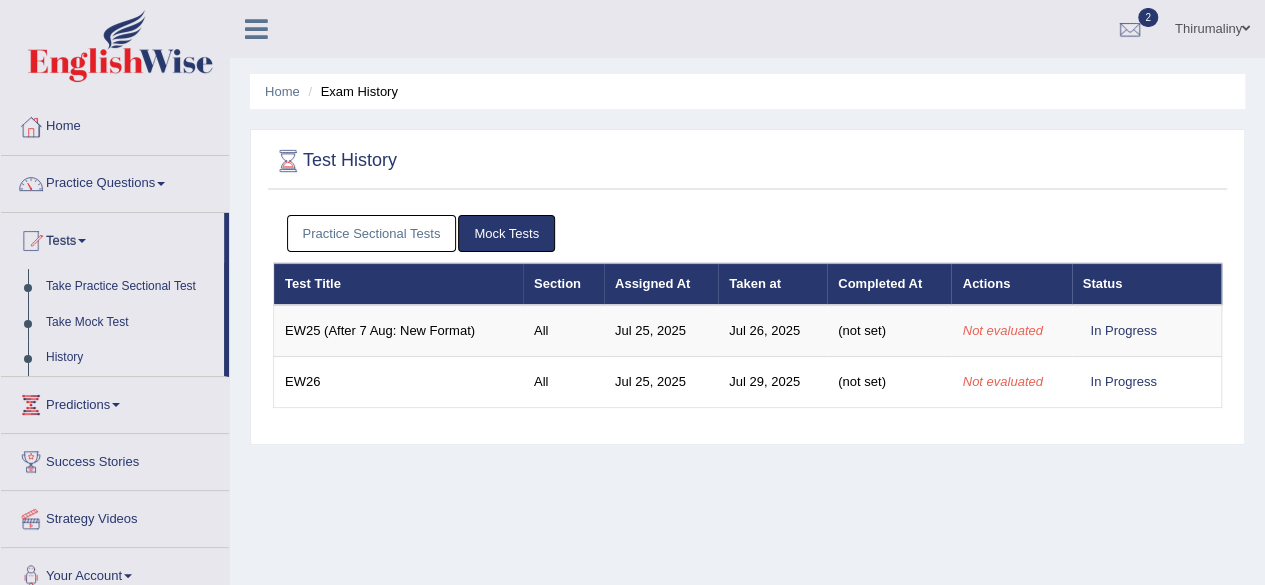 click on "Practice Sectional Tests" at bounding box center (372, 233) 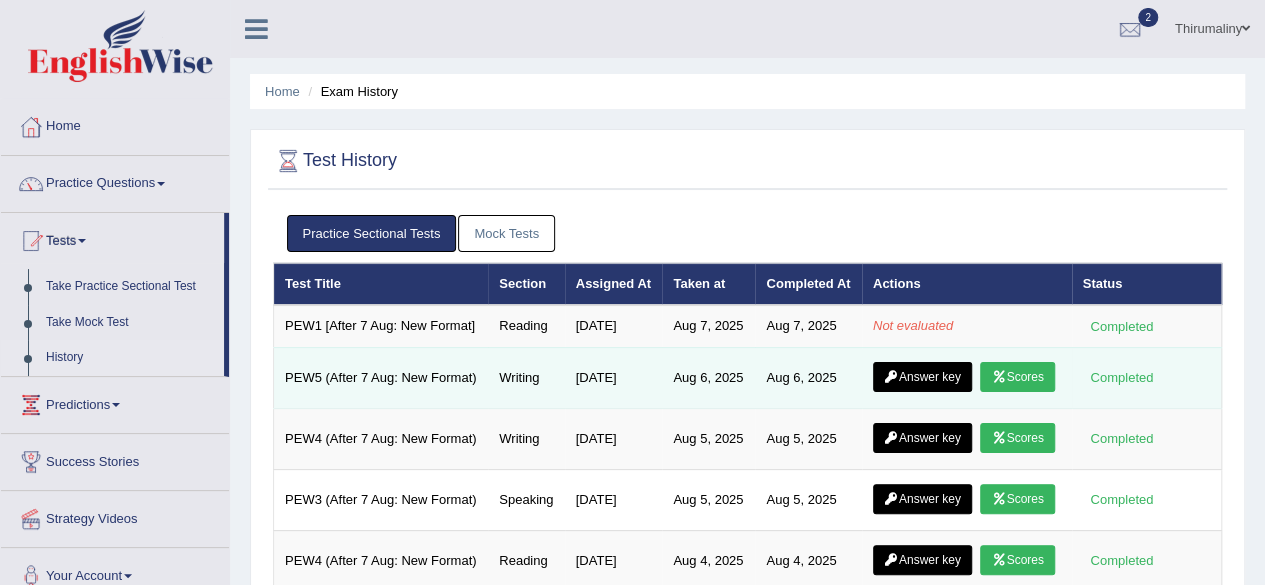 click on "Answer key" at bounding box center (922, 377) 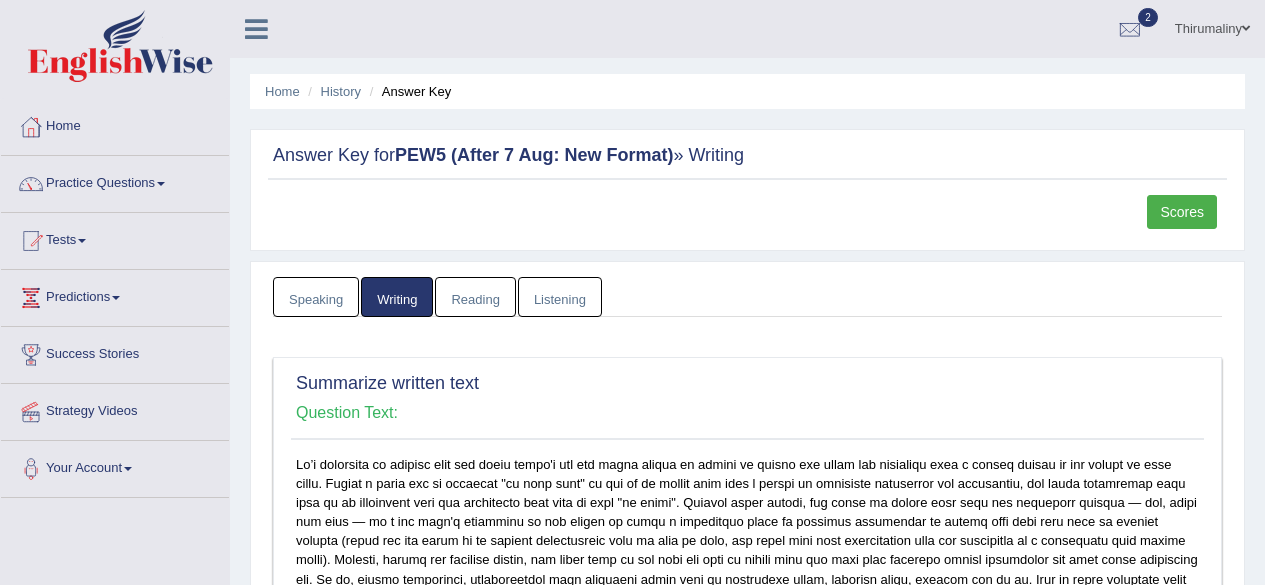 scroll, scrollTop: 0, scrollLeft: 0, axis: both 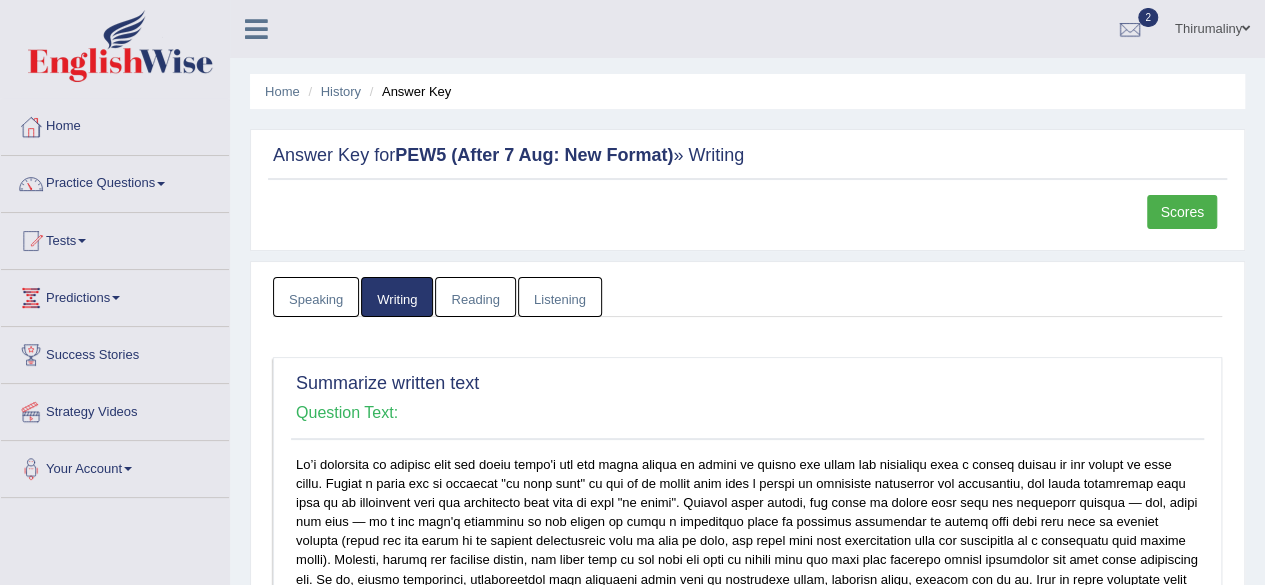 click on "Scores" at bounding box center [1182, 212] 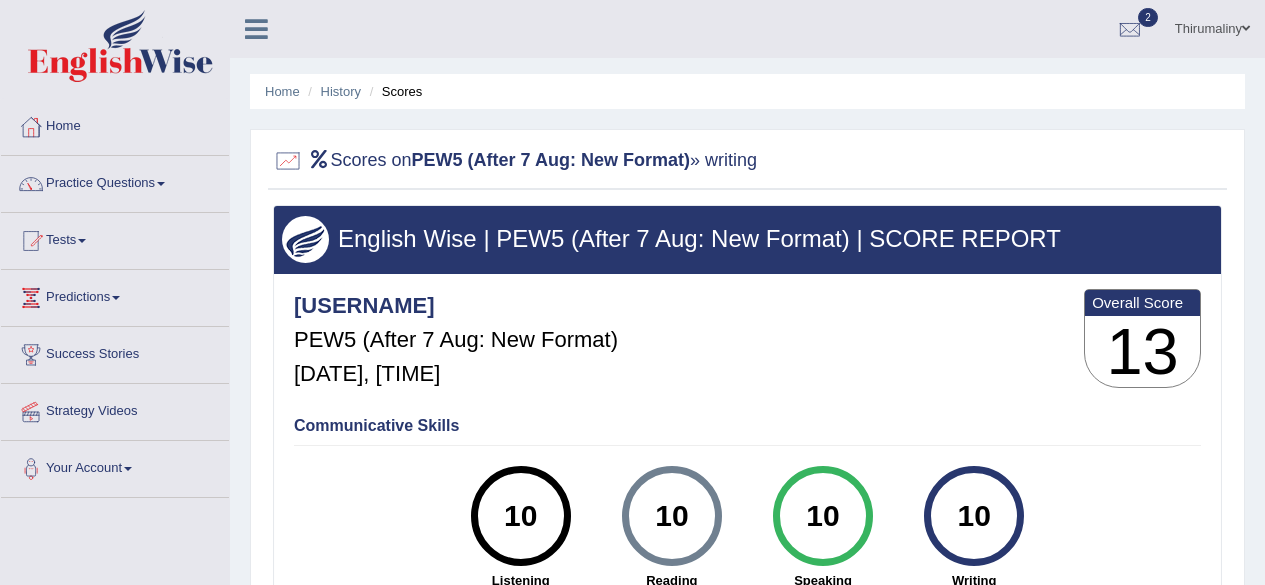 scroll, scrollTop: 0, scrollLeft: 0, axis: both 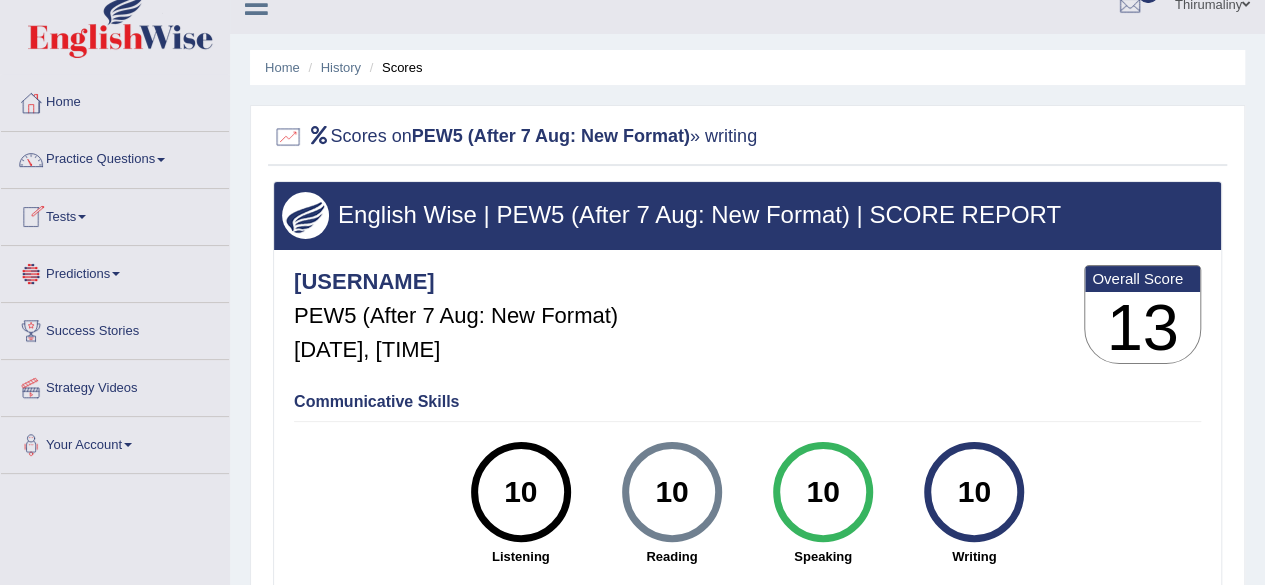 click on "Tests" at bounding box center (115, 214) 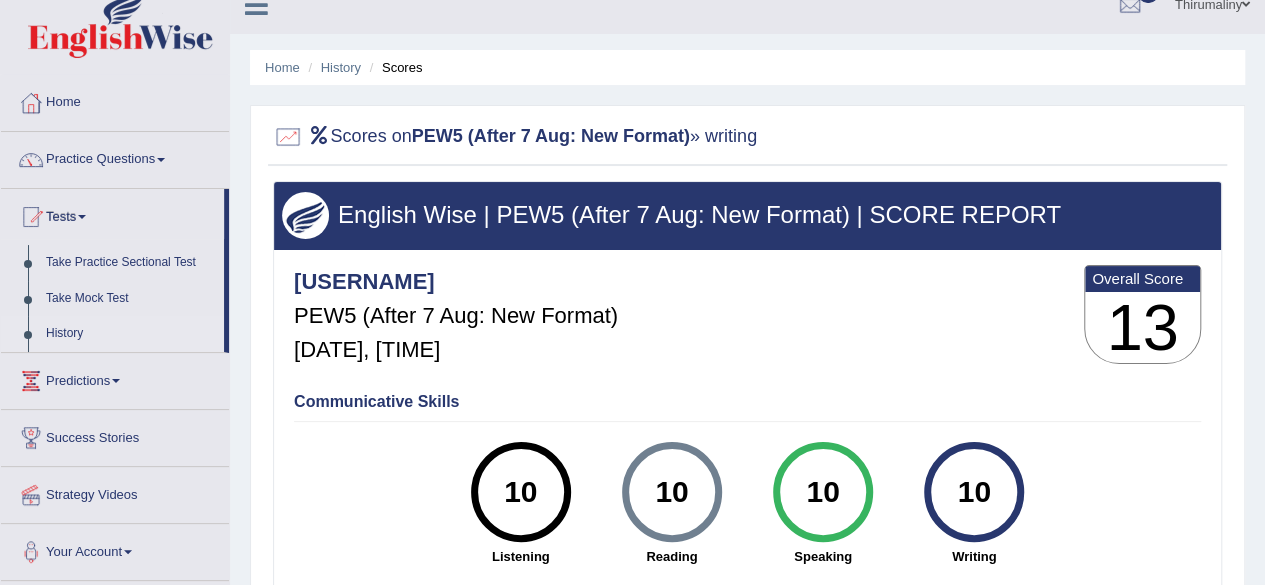 click on "History" at bounding box center [130, 334] 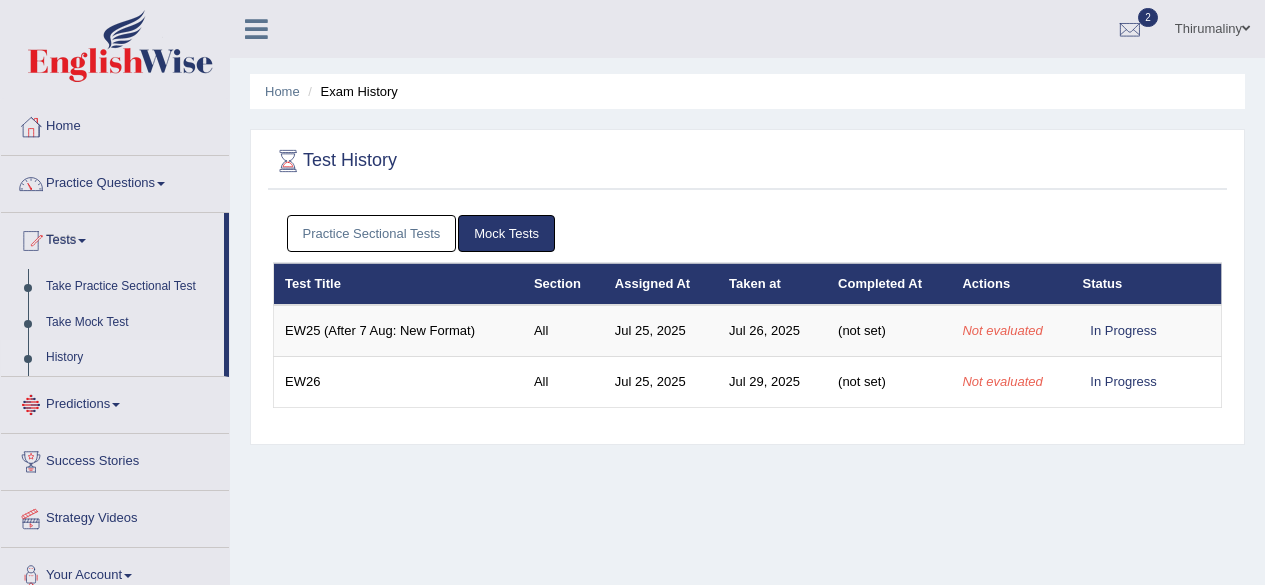 scroll, scrollTop: 0, scrollLeft: 0, axis: both 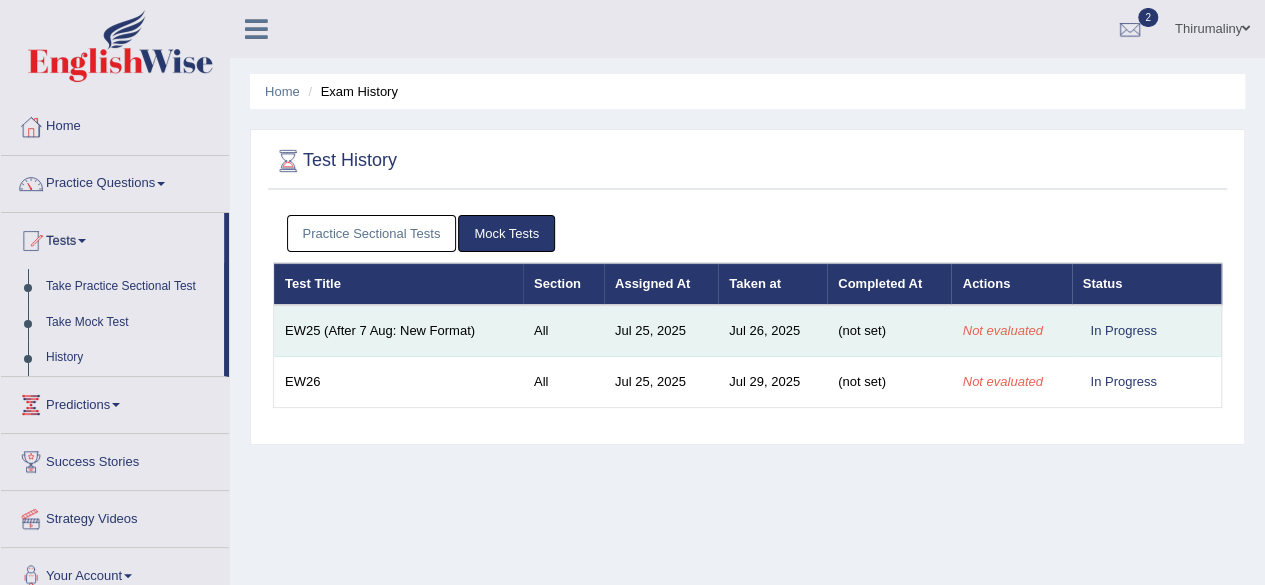 click on "EW25 (After 7 Aug: New Format)" at bounding box center (398, 331) 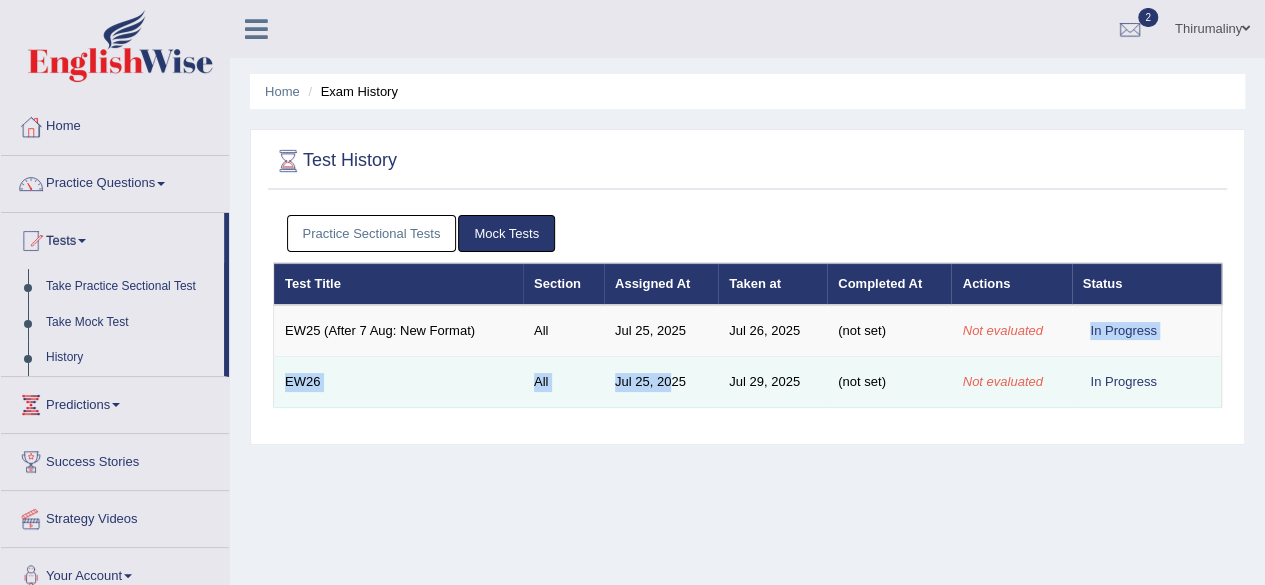 drag, startPoint x: 1051, startPoint y: 328, endPoint x: 672, endPoint y: 391, distance: 384.20047 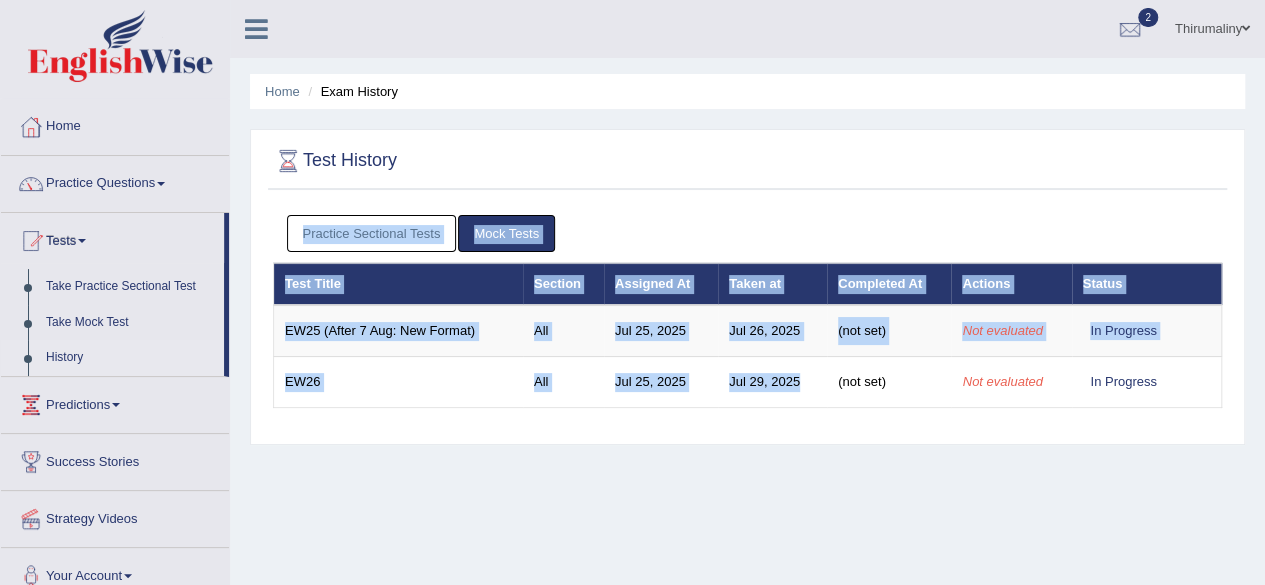 drag, startPoint x: 829, startPoint y: 384, endPoint x: 582, endPoint y: 436, distance: 252.41434 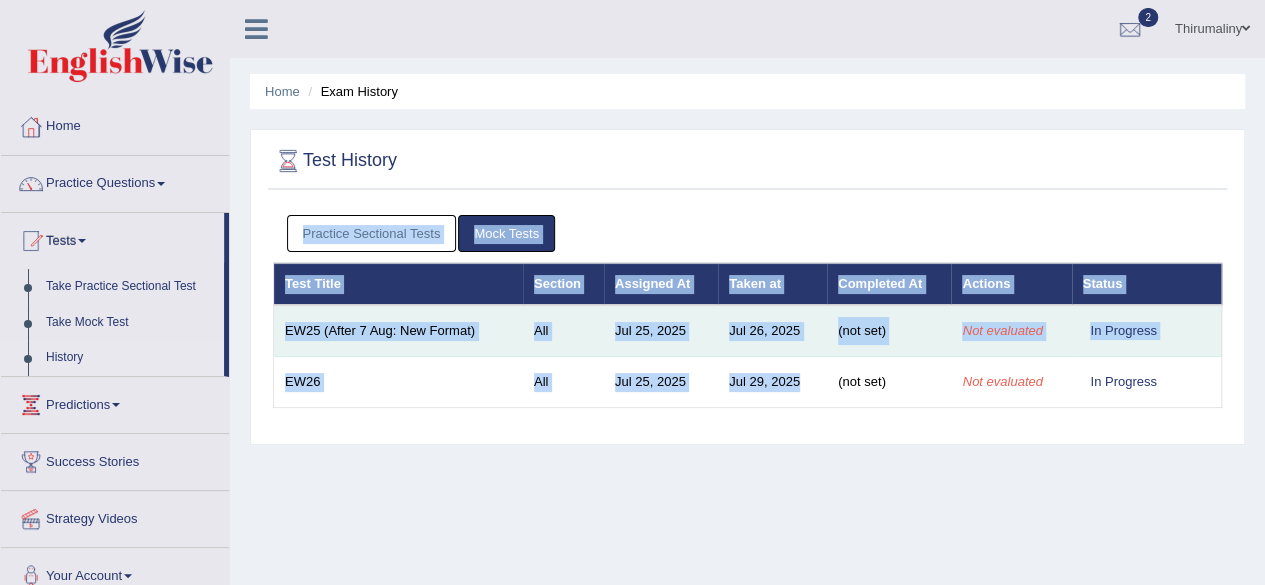 click on "Jul 25, 2025" at bounding box center [661, 331] 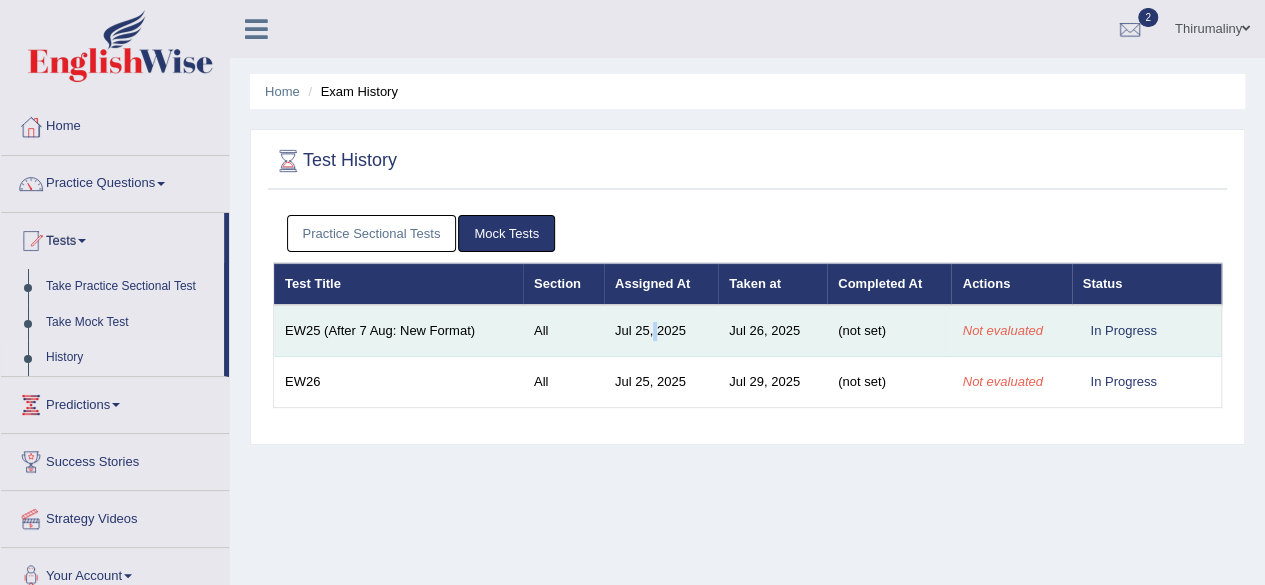 click on "Jul 25, 2025" at bounding box center [661, 331] 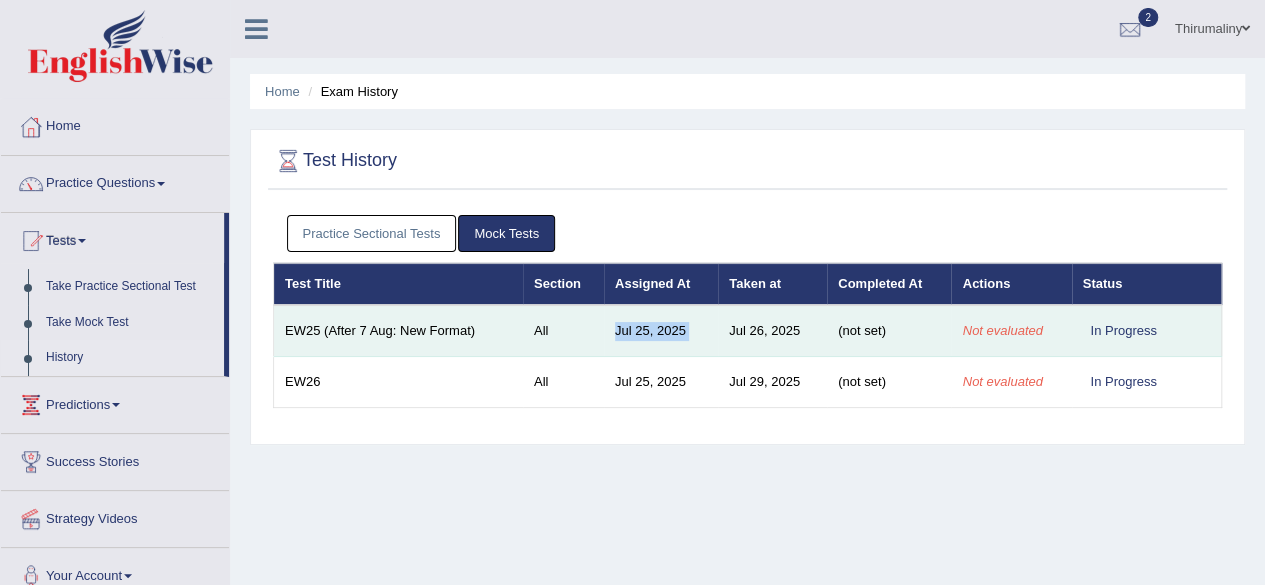 click on "Jul 25, 2025" at bounding box center [661, 331] 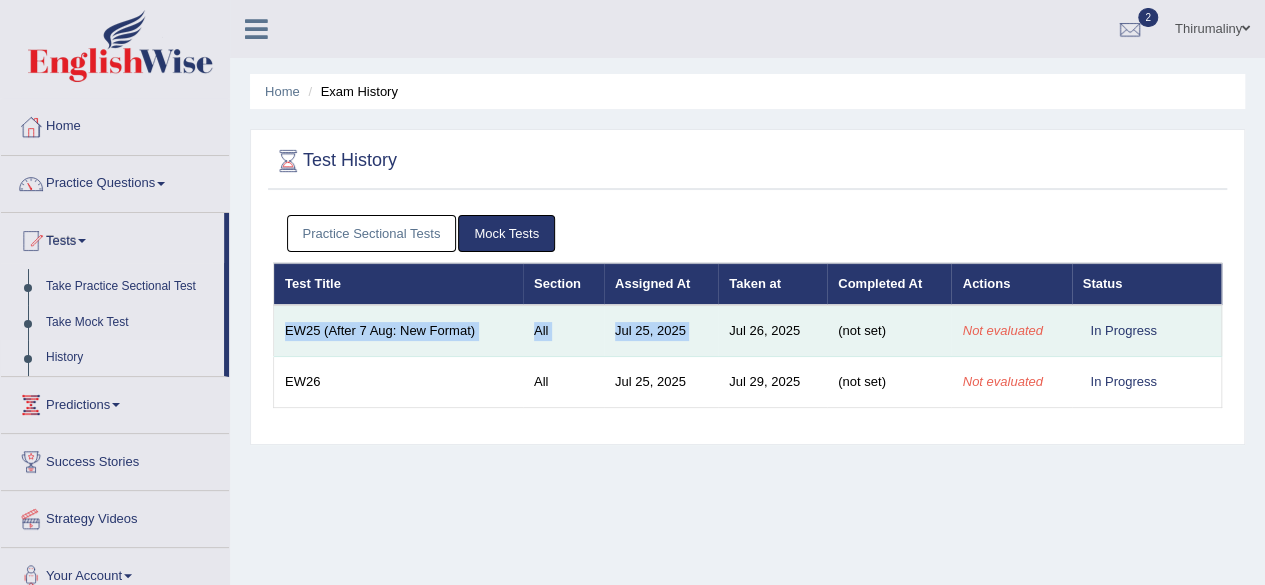 drag, startPoint x: 653, startPoint y: 337, endPoint x: 430, endPoint y: 324, distance: 223.3786 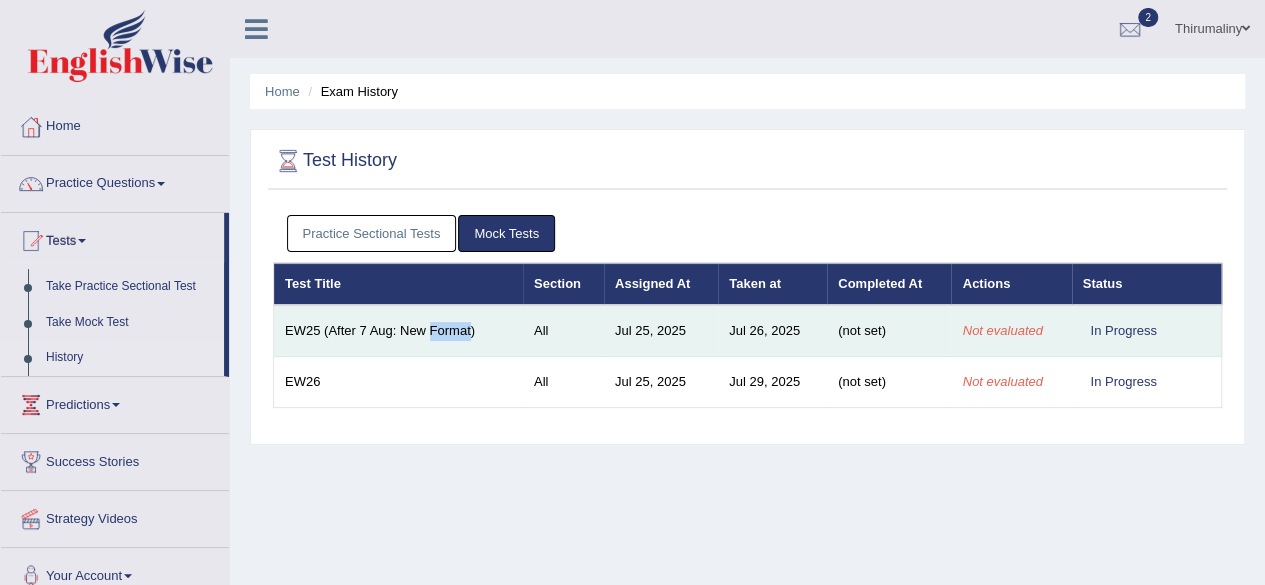 click on "EW25 (After 7 Aug: New Format)" at bounding box center [398, 331] 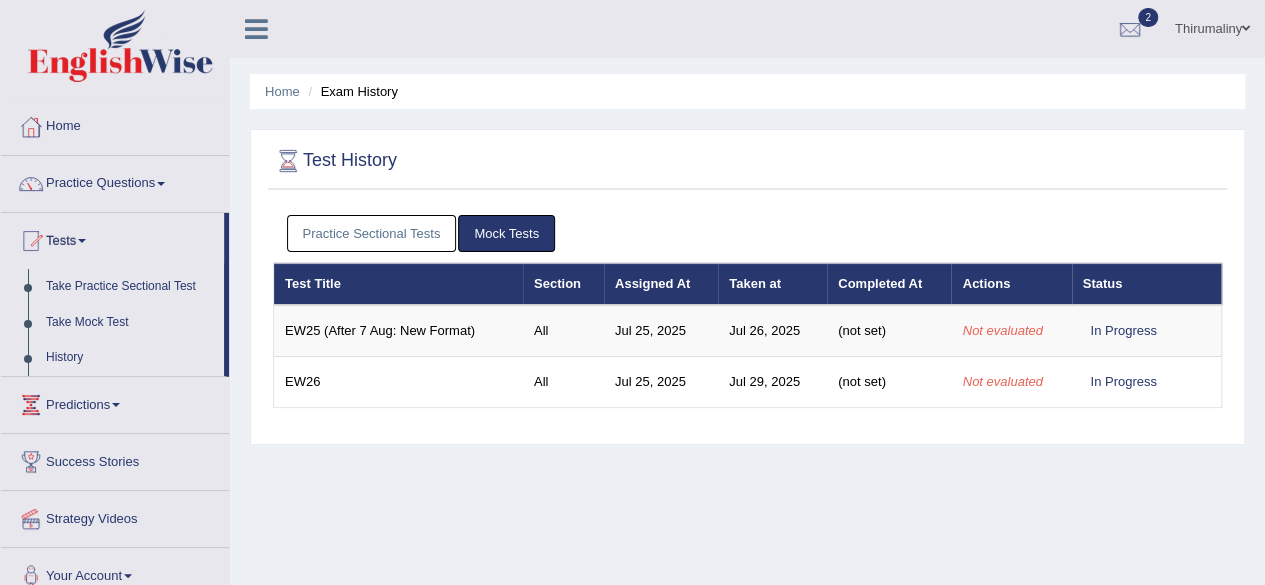 click on "Practice Sectional Tests" at bounding box center (372, 233) 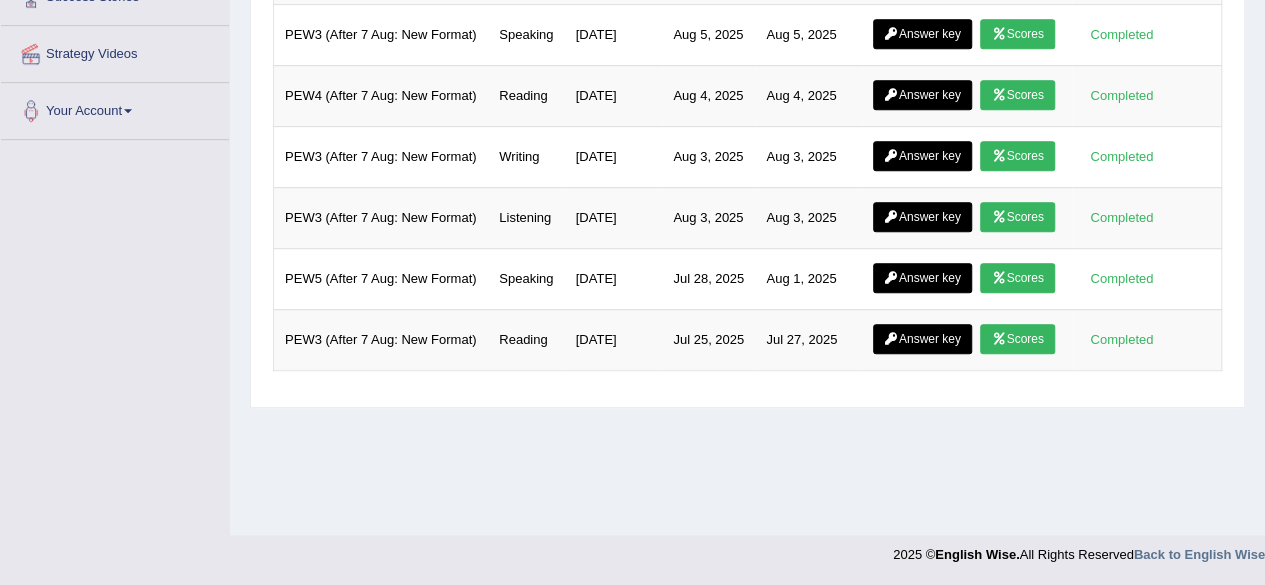 scroll, scrollTop: 520, scrollLeft: 0, axis: vertical 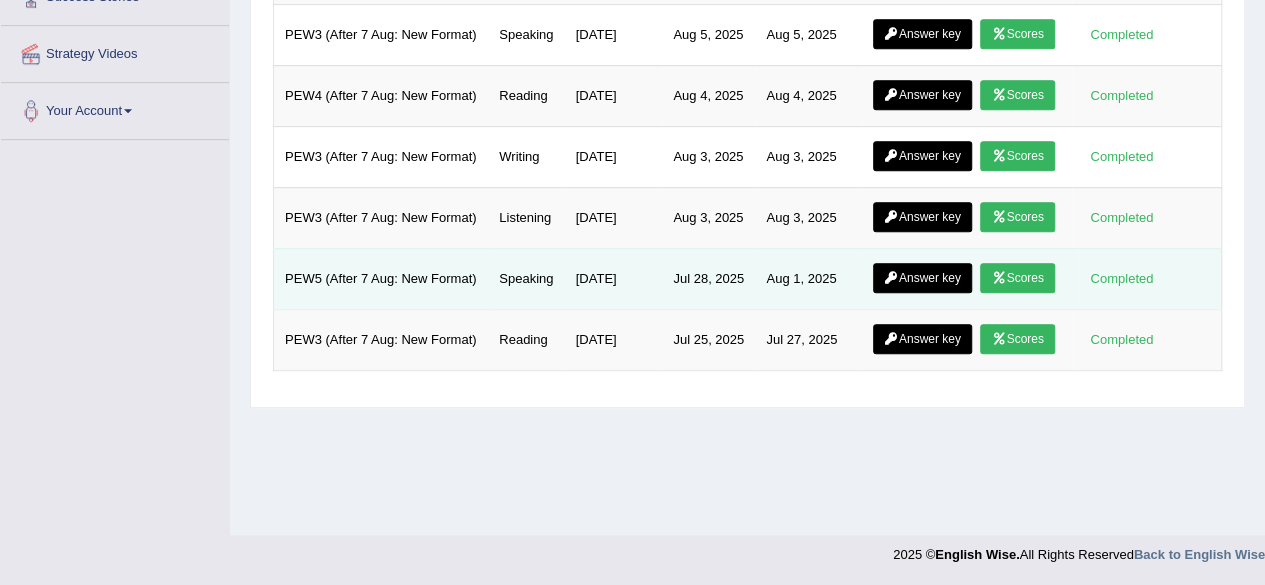 click on "Answer key" at bounding box center (922, 278) 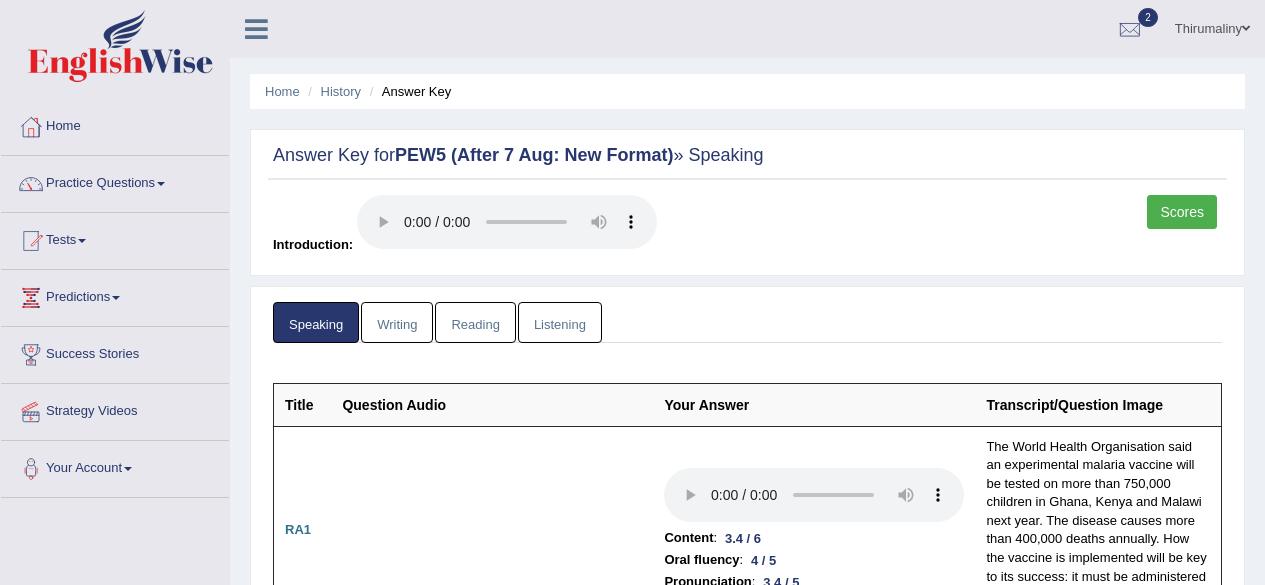 scroll, scrollTop: 0, scrollLeft: 0, axis: both 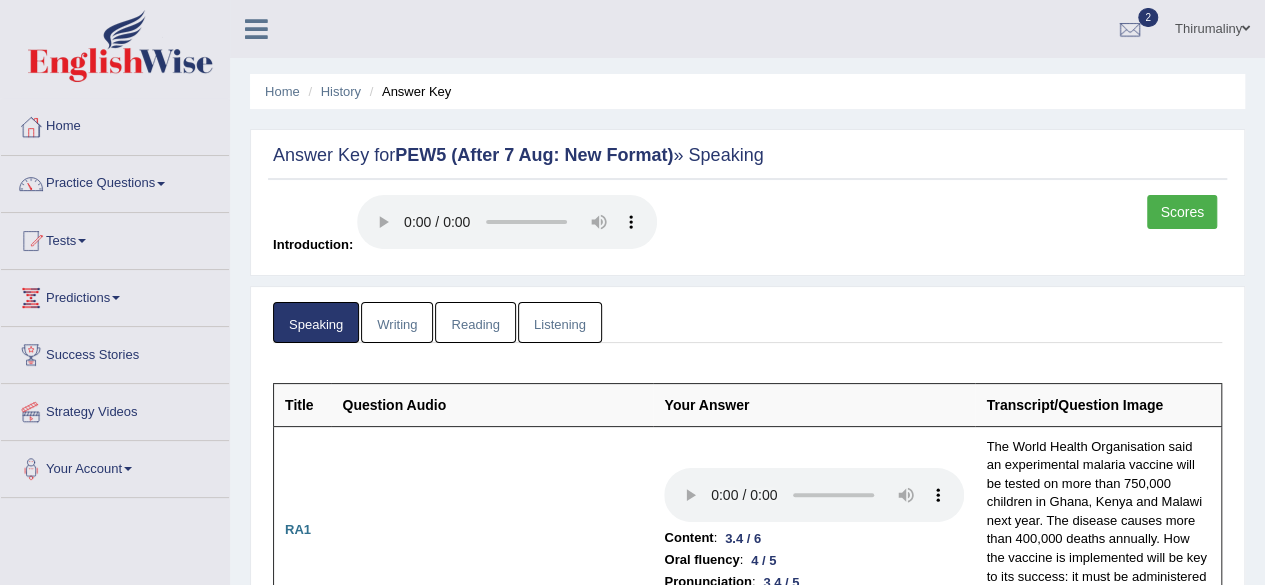 click on "Scores" at bounding box center (1182, 212) 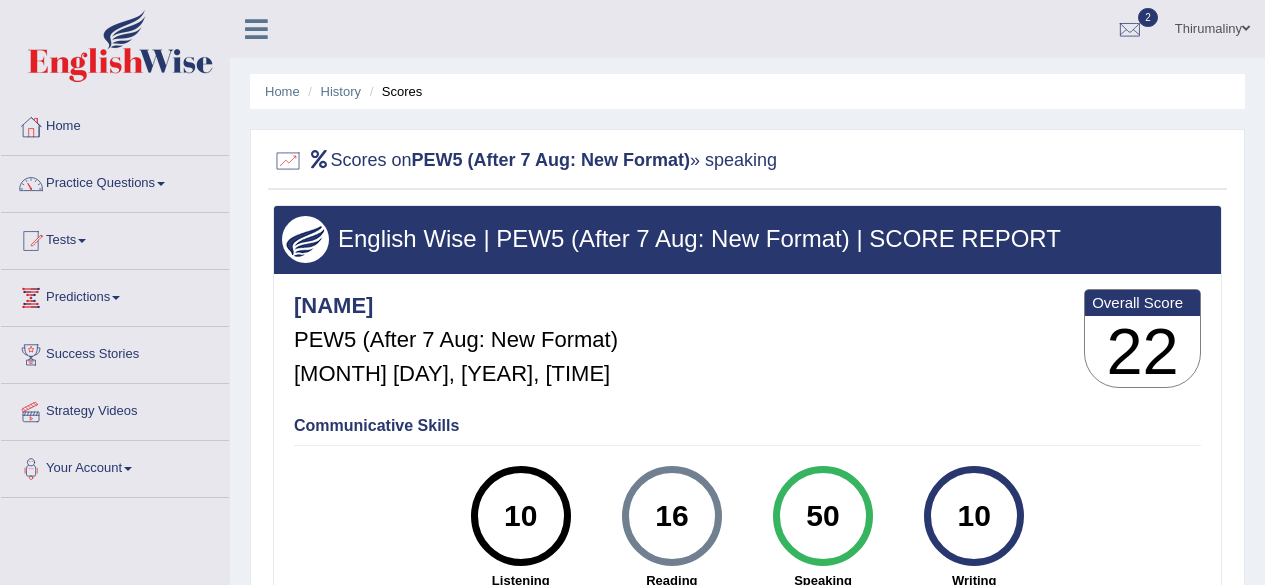 scroll, scrollTop: 0, scrollLeft: 0, axis: both 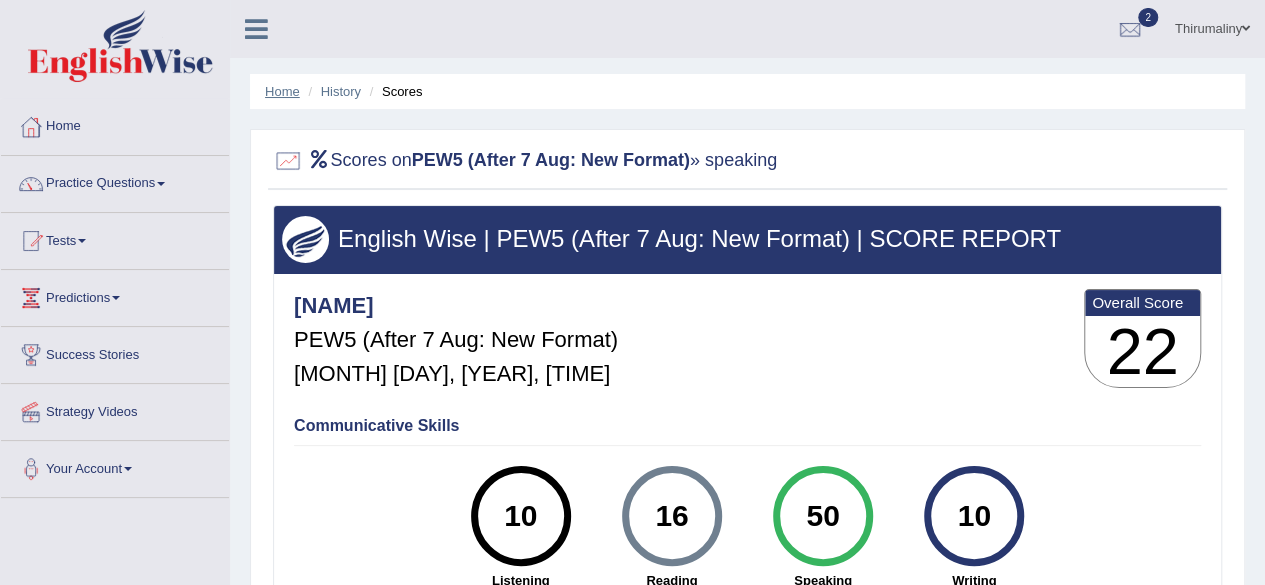 click on "Home" at bounding box center [282, 91] 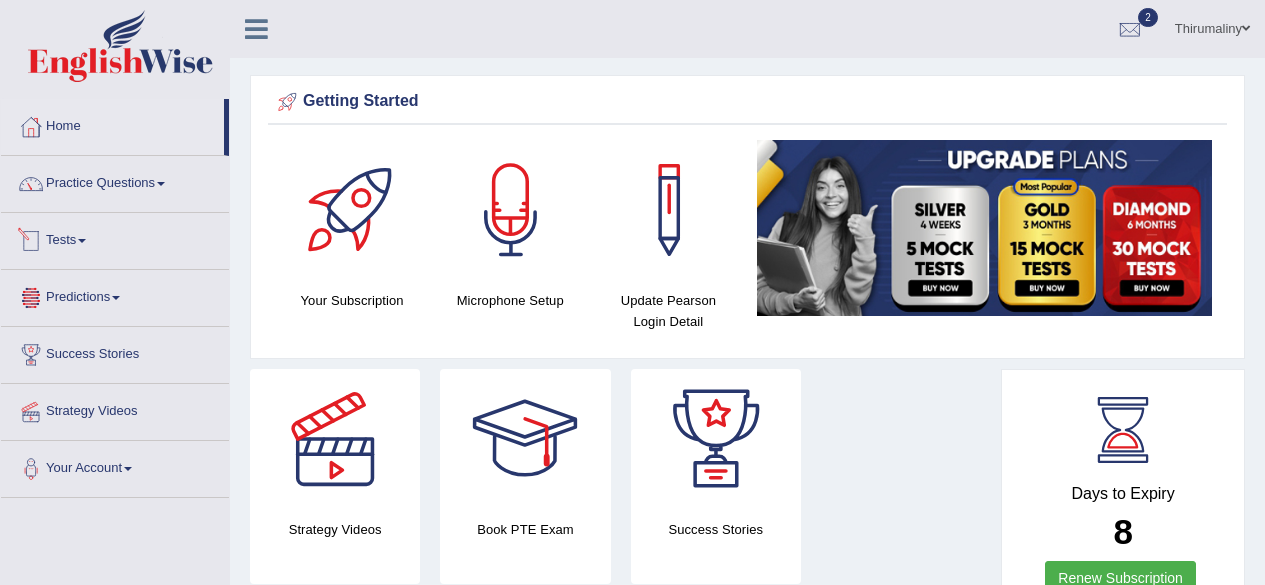 scroll, scrollTop: 0, scrollLeft: 0, axis: both 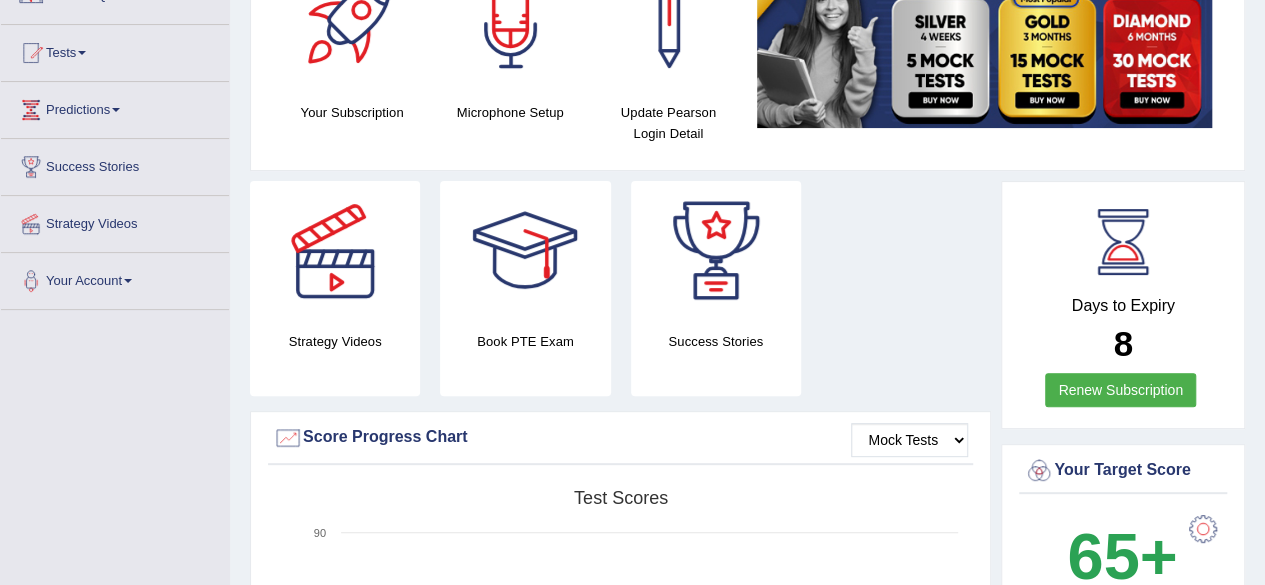click on "Score Progress Chart" at bounding box center (620, 438) 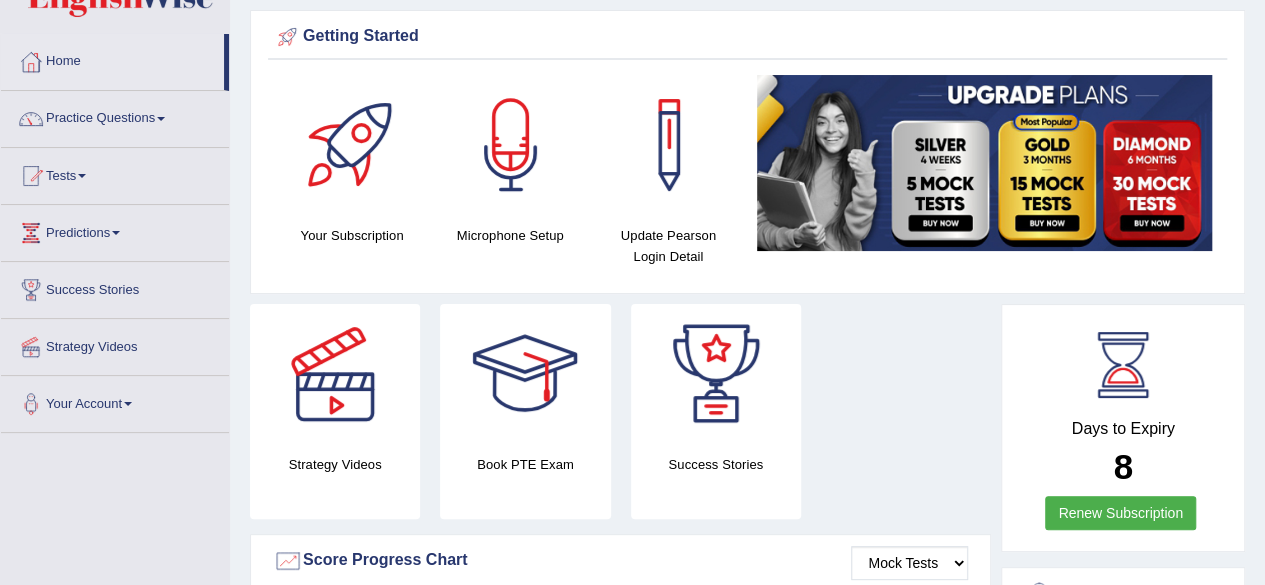 scroll, scrollTop: 57, scrollLeft: 0, axis: vertical 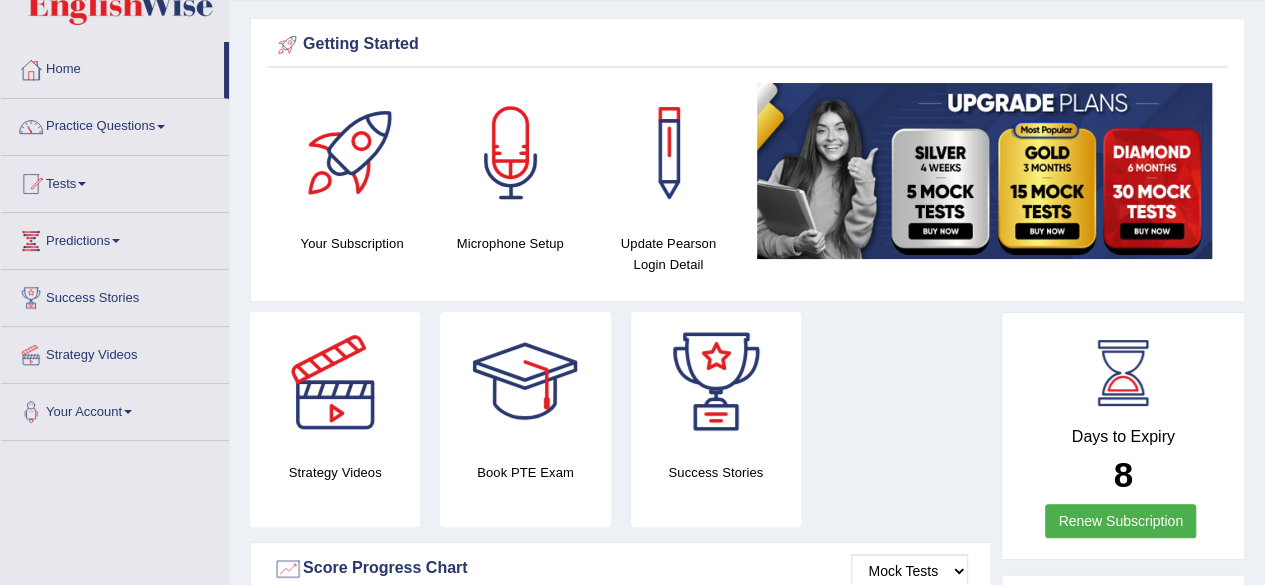click at bounding box center [82, 184] 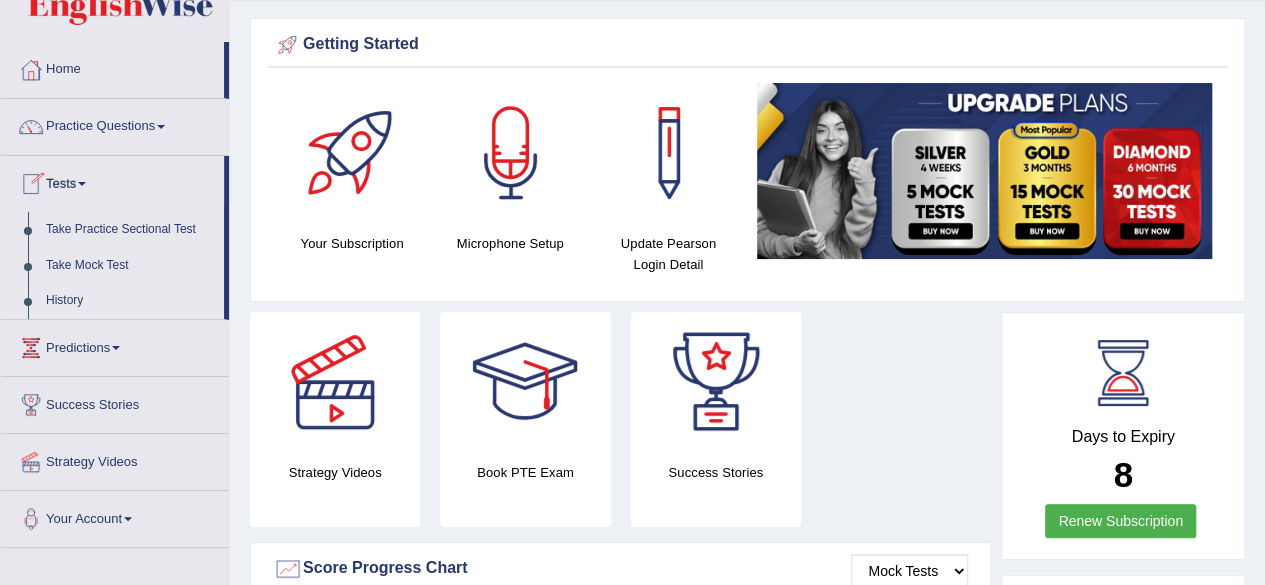 click on "History" at bounding box center (130, 301) 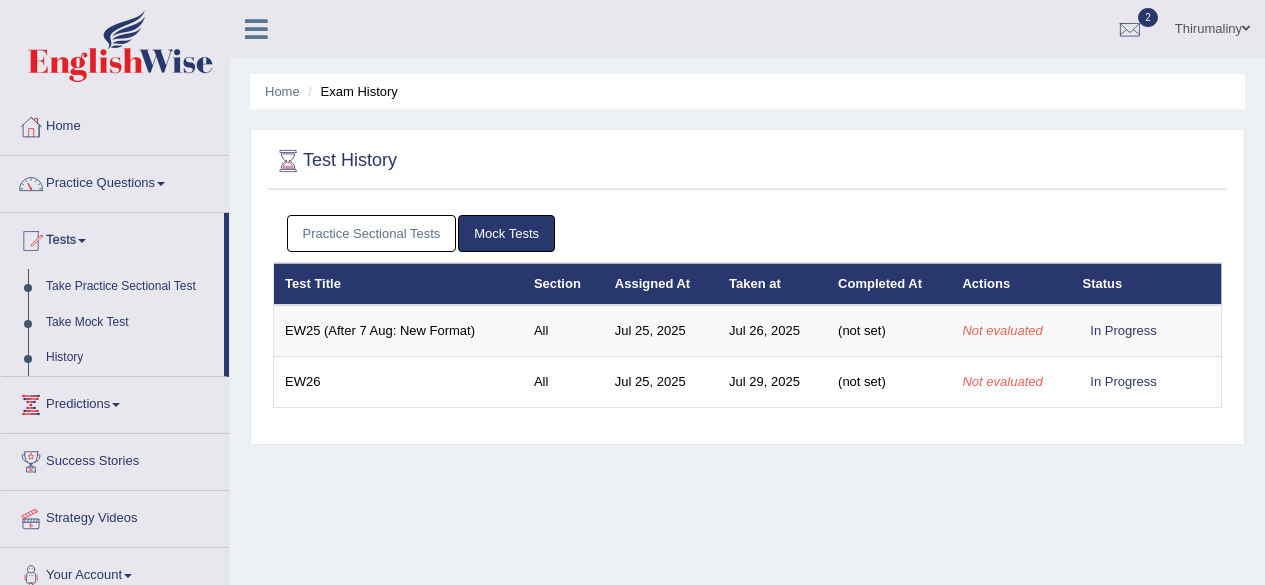 scroll, scrollTop: 0, scrollLeft: 0, axis: both 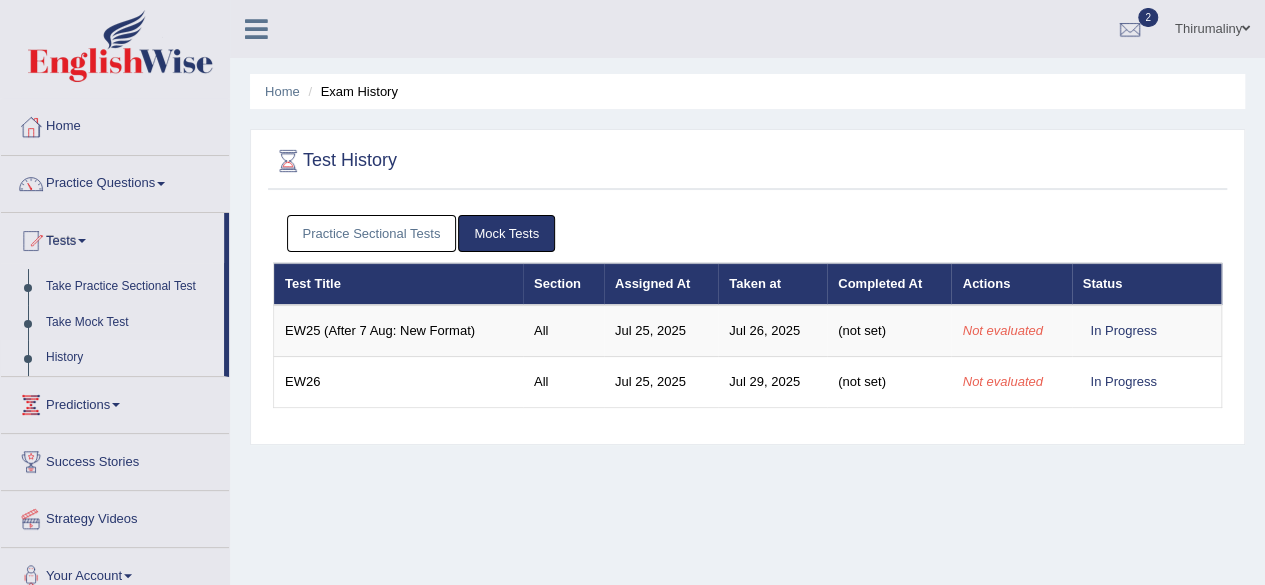click on "Practice Sectional Tests" at bounding box center (372, 233) 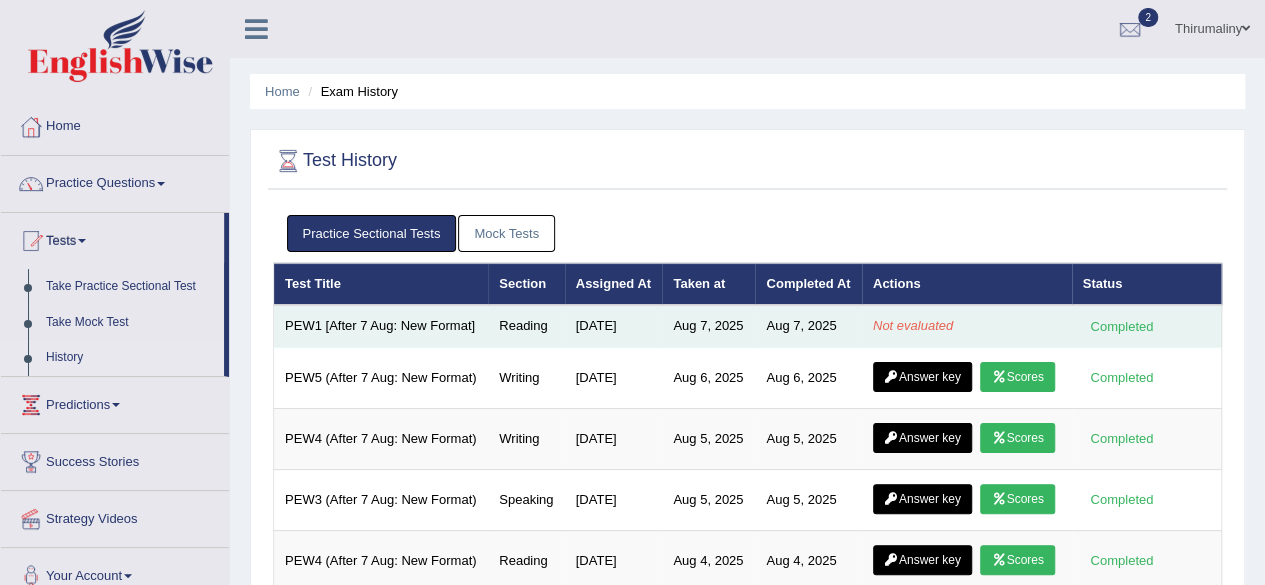 click on "Aug 7, 2025" at bounding box center (808, 326) 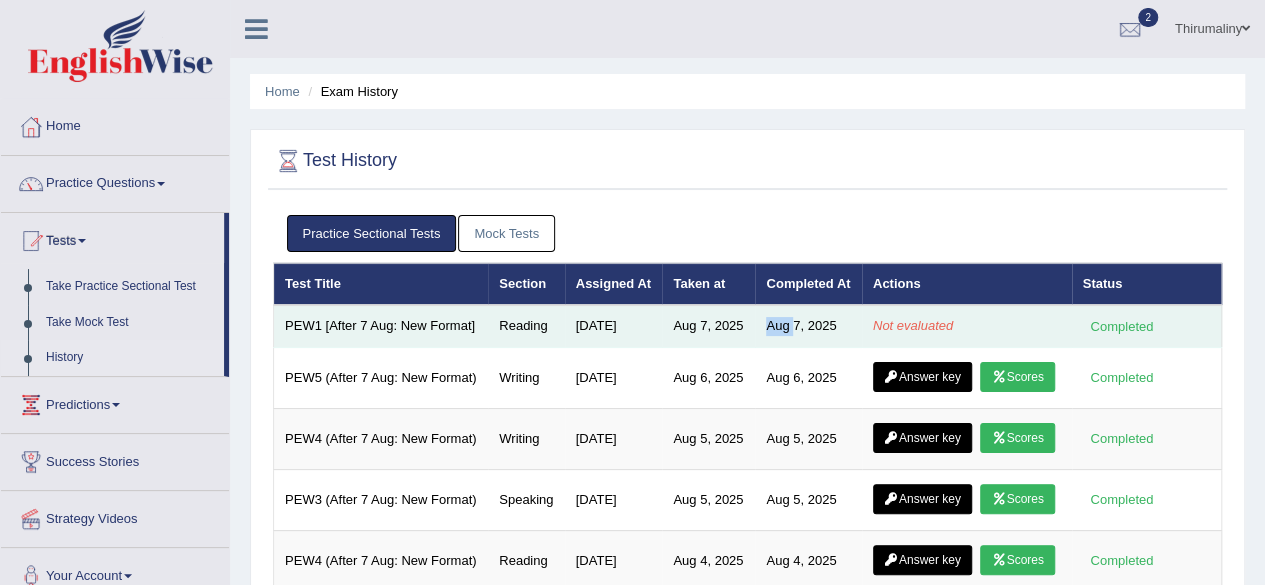 click on "Aug 7, 2025" at bounding box center [808, 326] 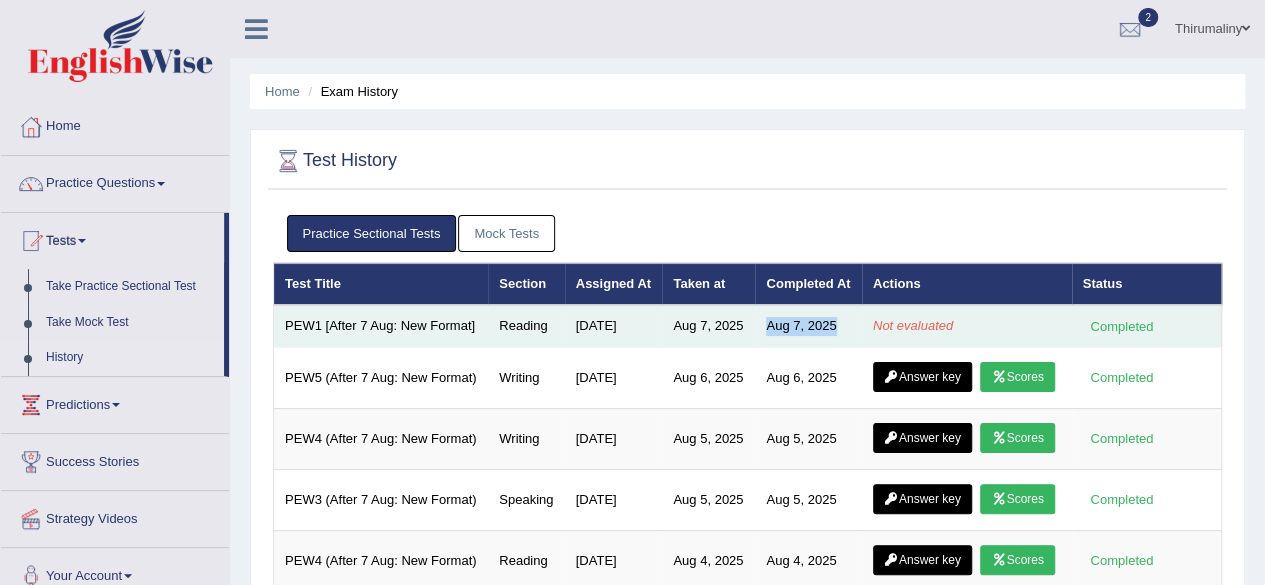 click on "Aug 7, 2025" at bounding box center [808, 326] 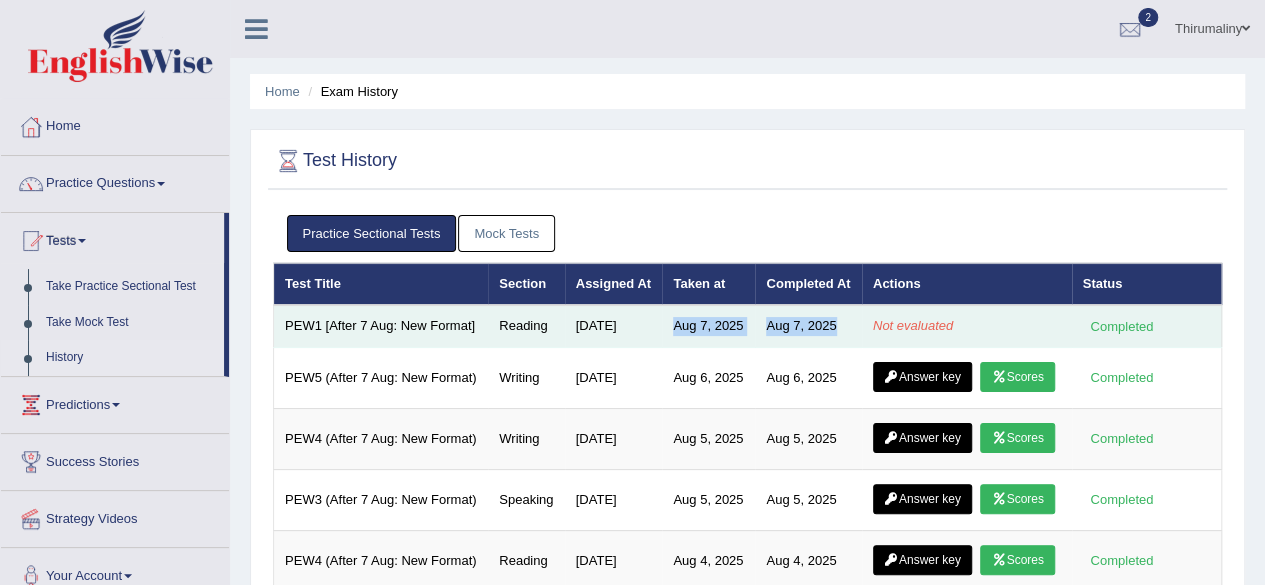 drag, startPoint x: 776, startPoint y: 337, endPoint x: 680, endPoint y: 347, distance: 96.519424 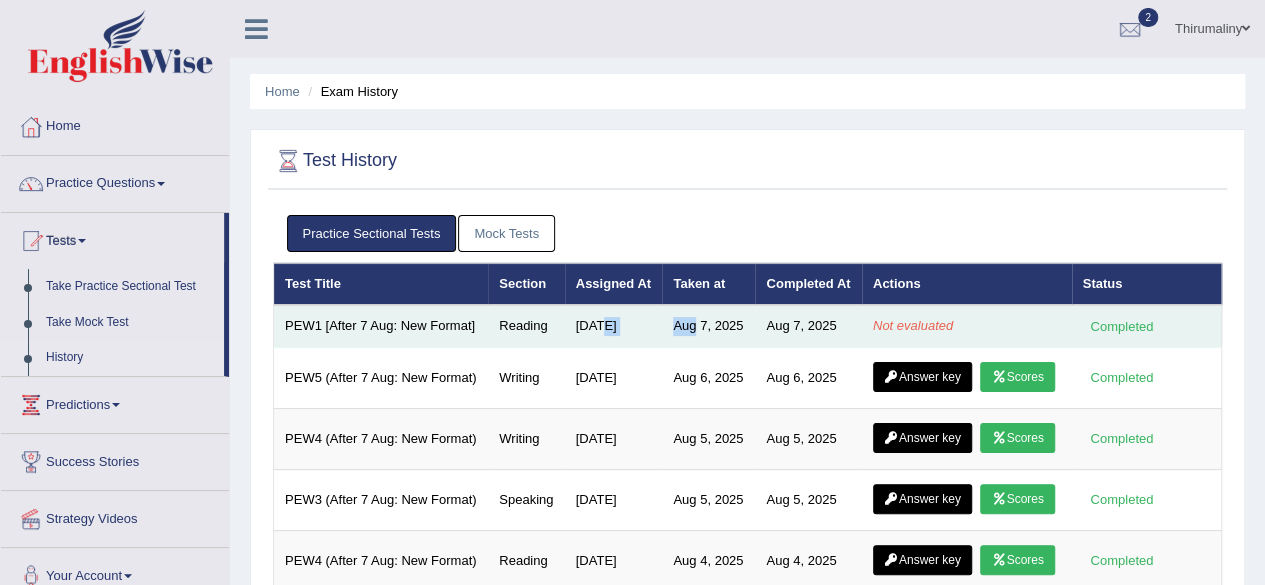 drag, startPoint x: 680, startPoint y: 347, endPoint x: 597, endPoint y: 359, distance: 83.86298 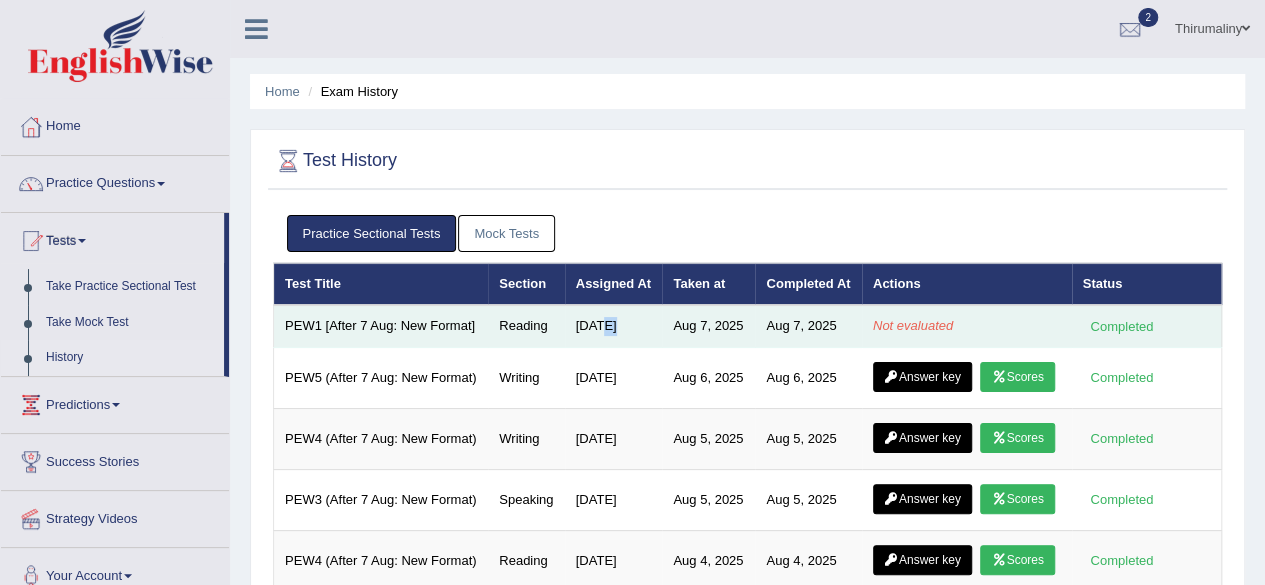 click on "[DATE]" at bounding box center [614, 326] 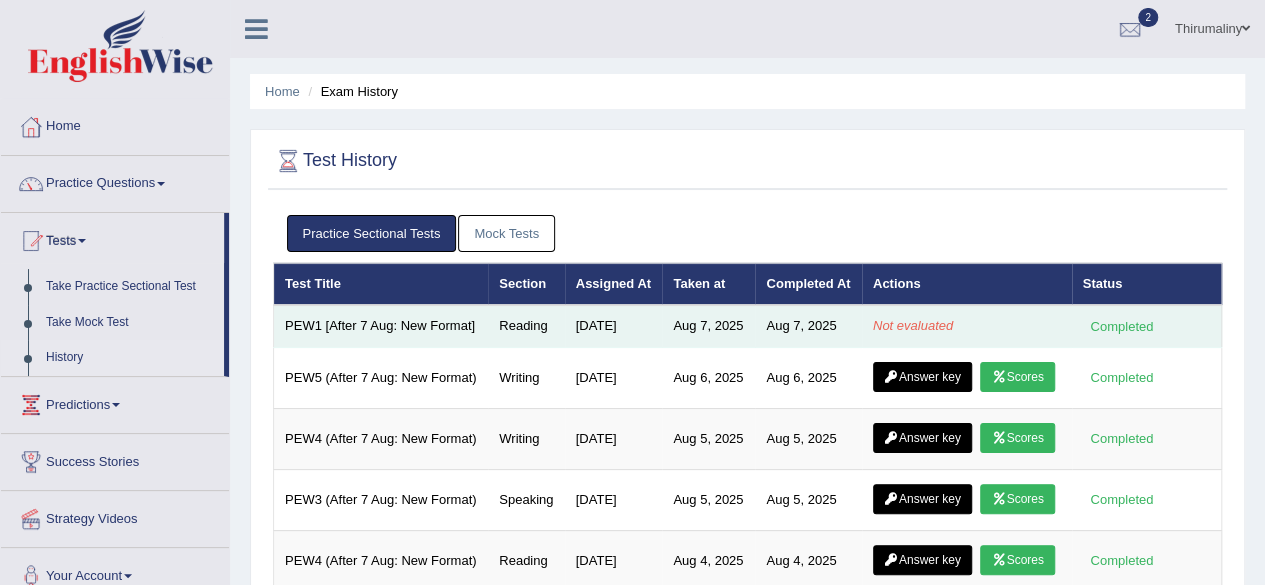 click on "Reading" at bounding box center [526, 326] 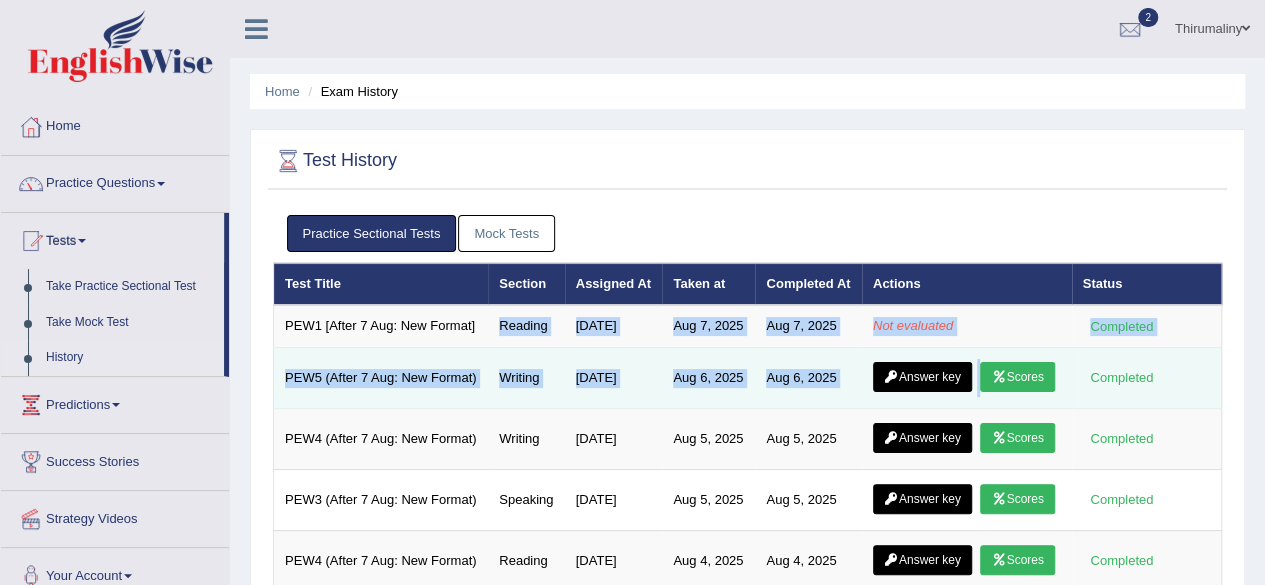 drag, startPoint x: 519, startPoint y: 336, endPoint x: 1106, endPoint y: 409, distance: 591.5218 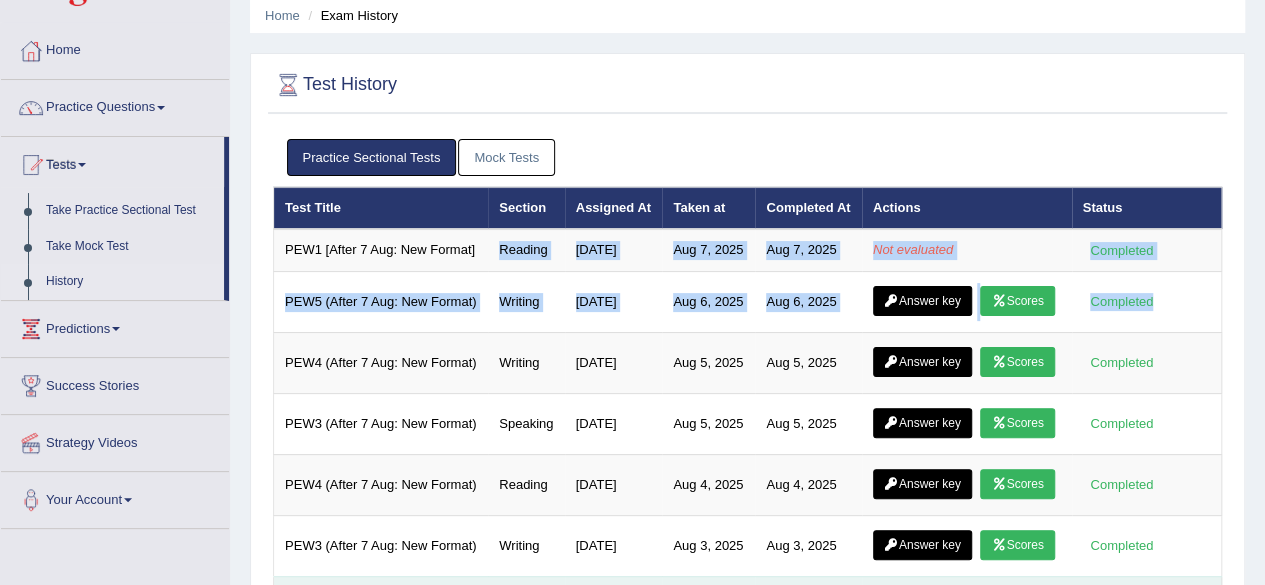scroll, scrollTop: 0, scrollLeft: 0, axis: both 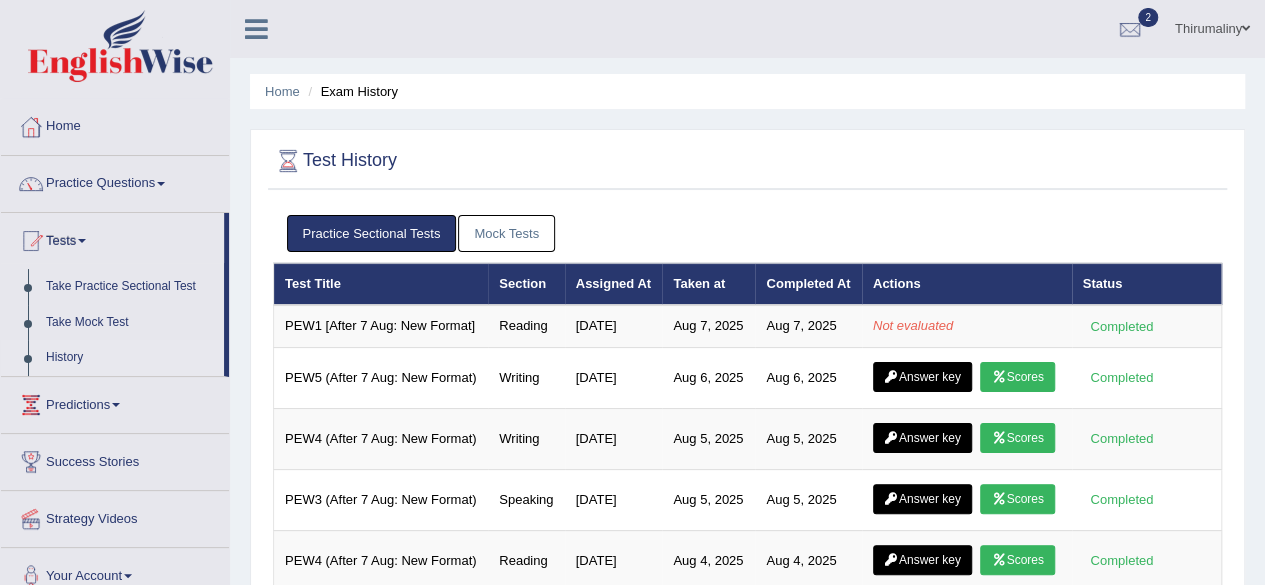 click on "Practice Sectional Tests
Mock Tests" at bounding box center (748, 233) 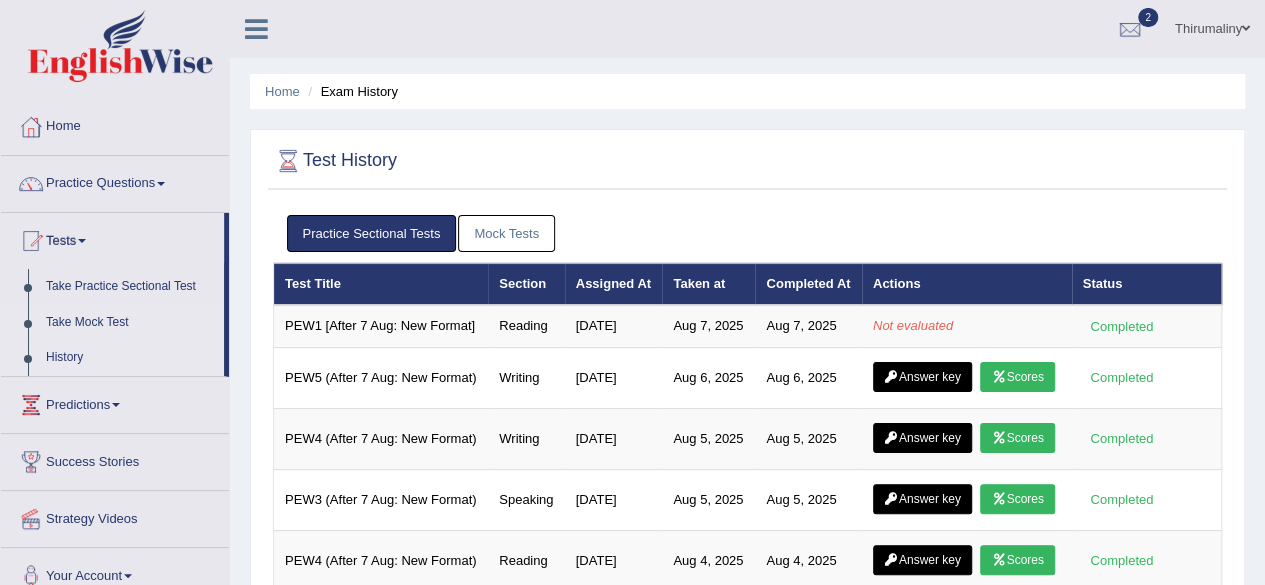 click on "Take Mock Test" at bounding box center (130, 323) 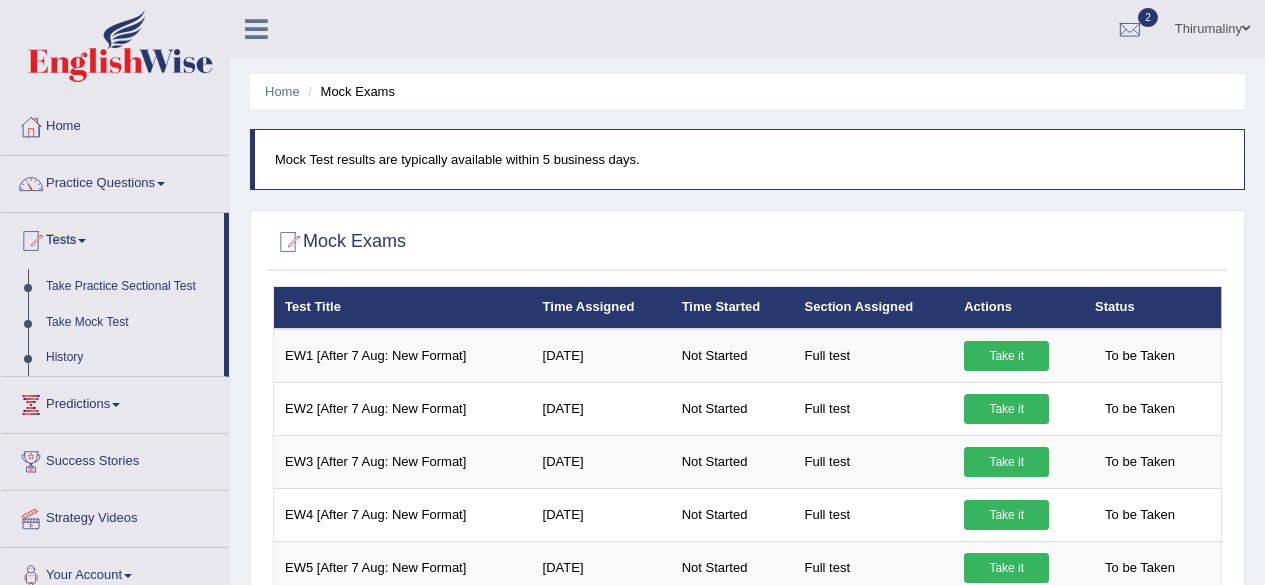 scroll, scrollTop: 0, scrollLeft: 0, axis: both 